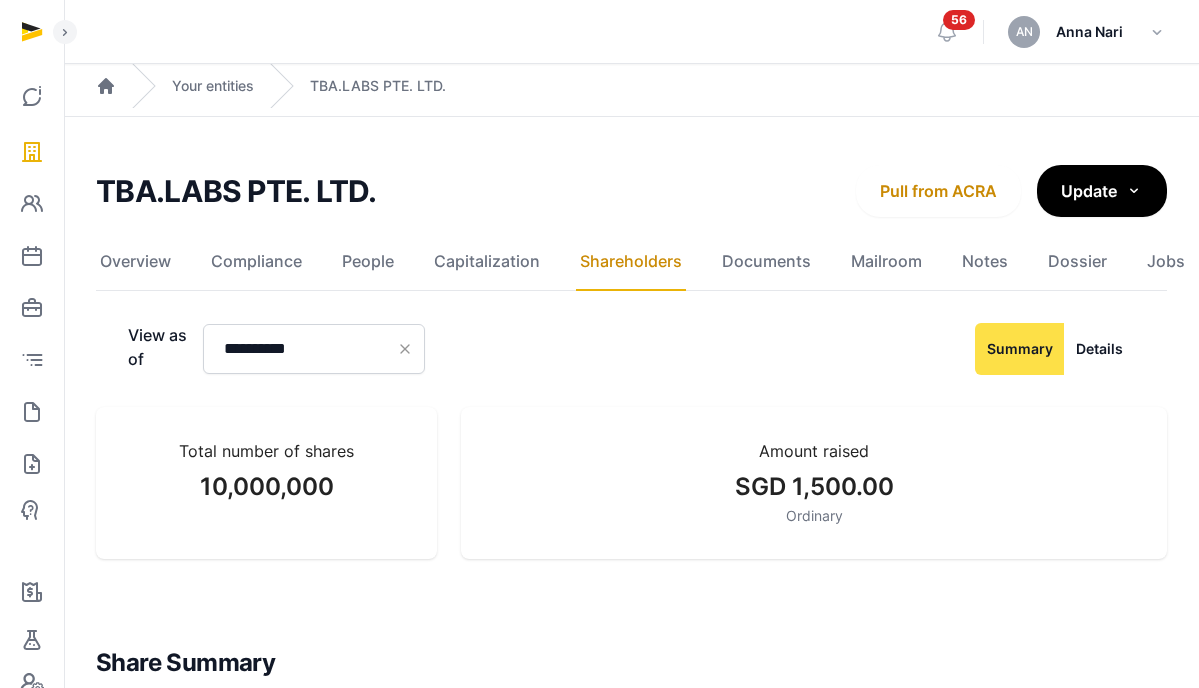 scroll, scrollTop: 351, scrollLeft: 0, axis: vertical 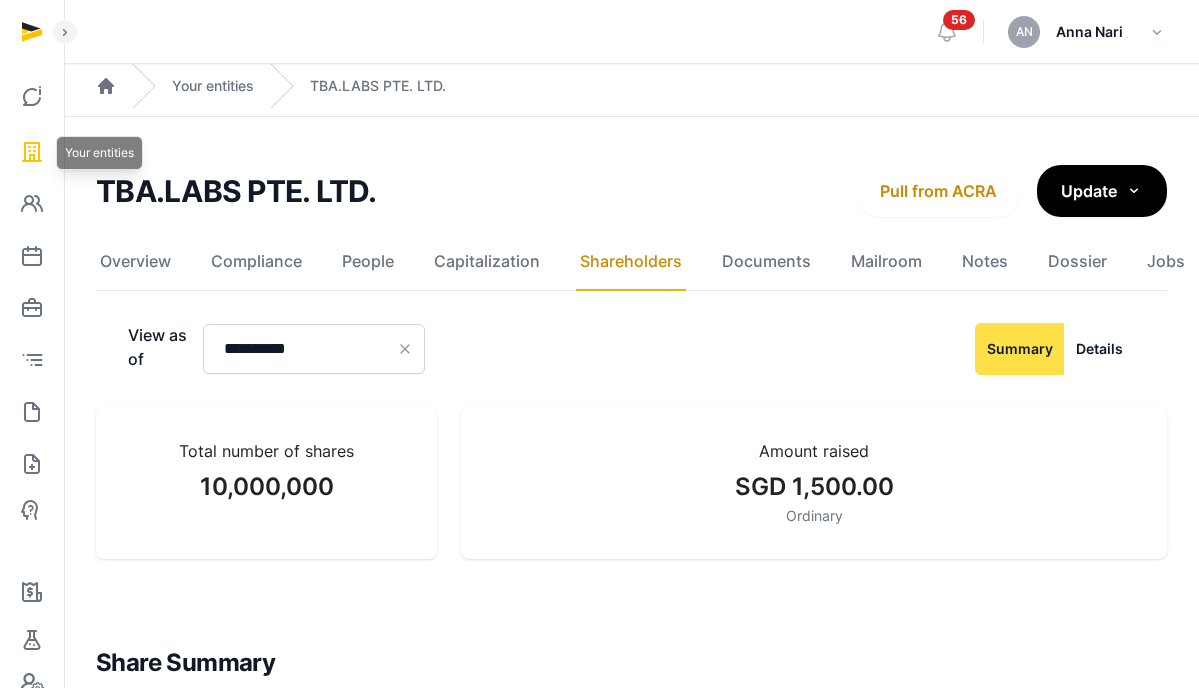 click at bounding box center [32, 152] 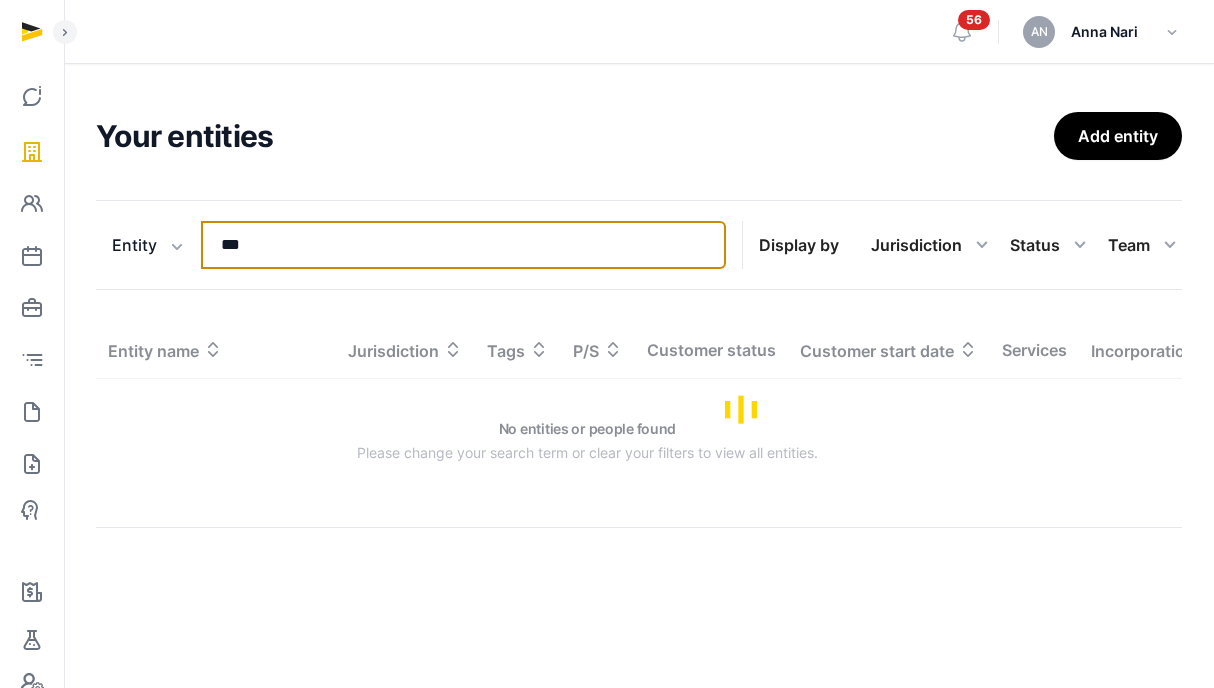 click on "***" at bounding box center [463, 245] 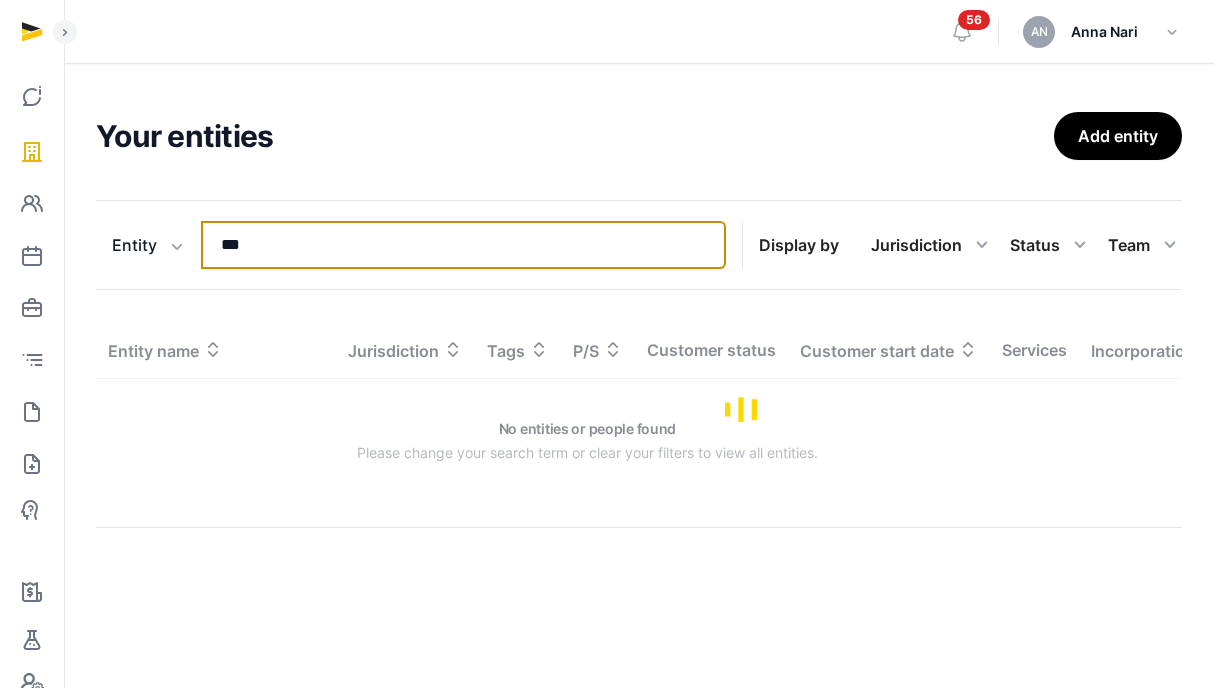click on "***" at bounding box center [463, 245] 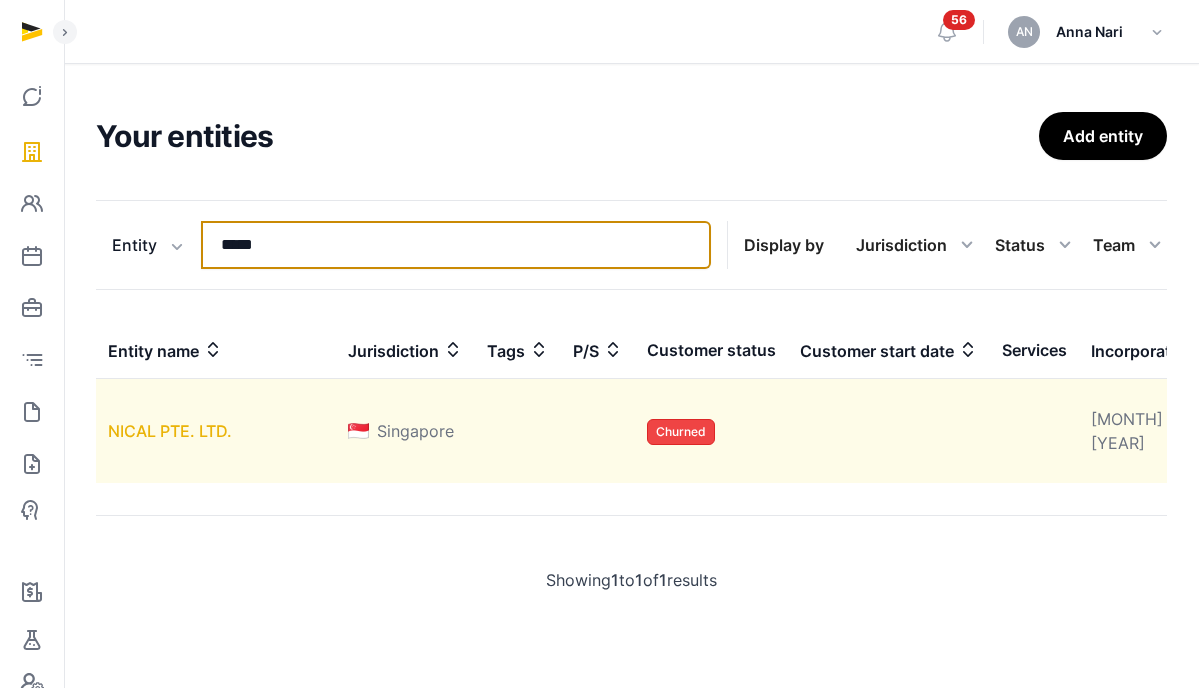 type on "*****" 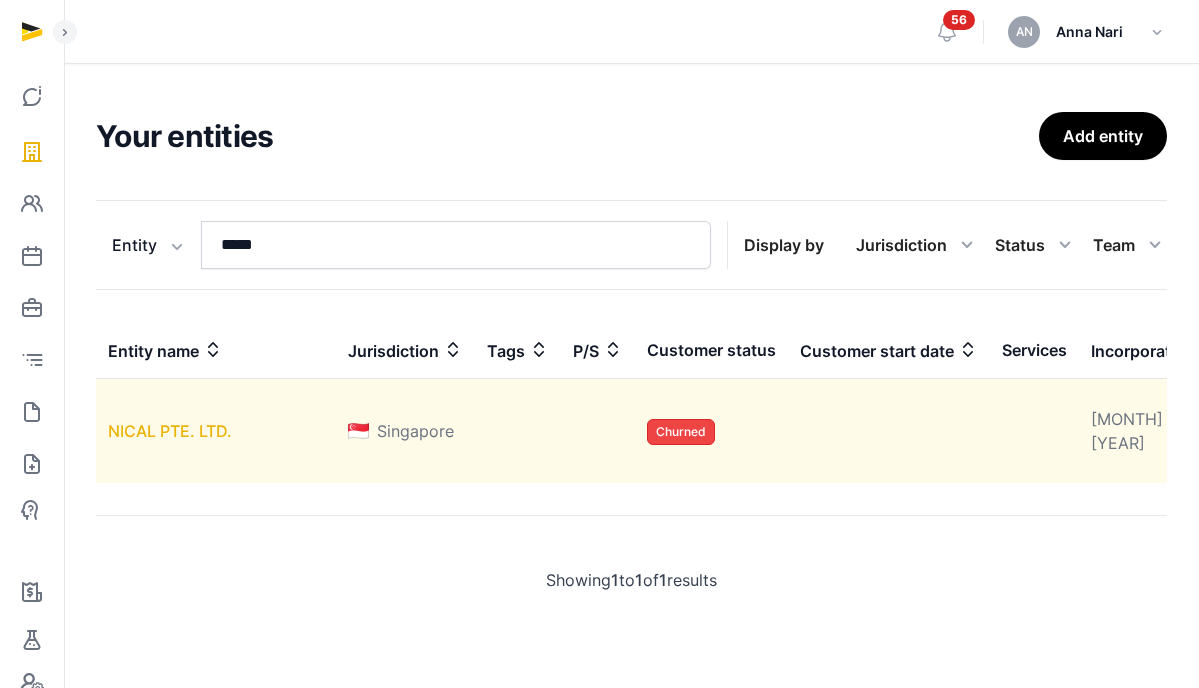 click on "NICAL PTE. LTD." at bounding box center (170, 431) 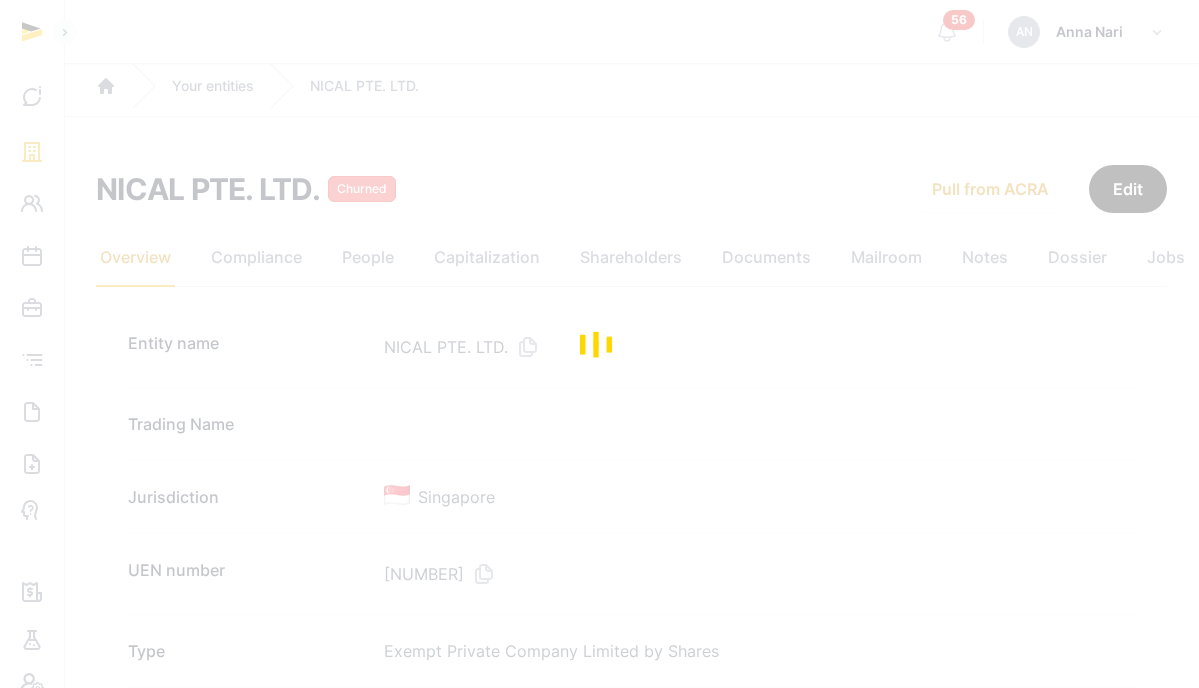 scroll, scrollTop: 104, scrollLeft: 0, axis: vertical 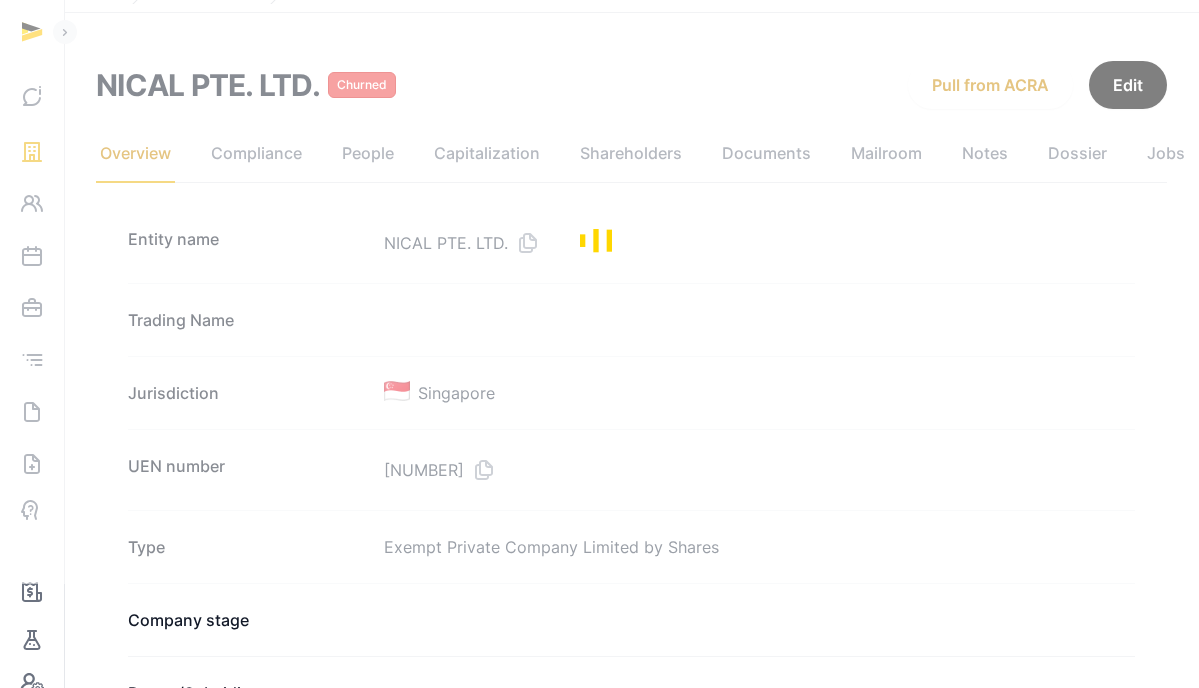 click at bounding box center [599, 240] 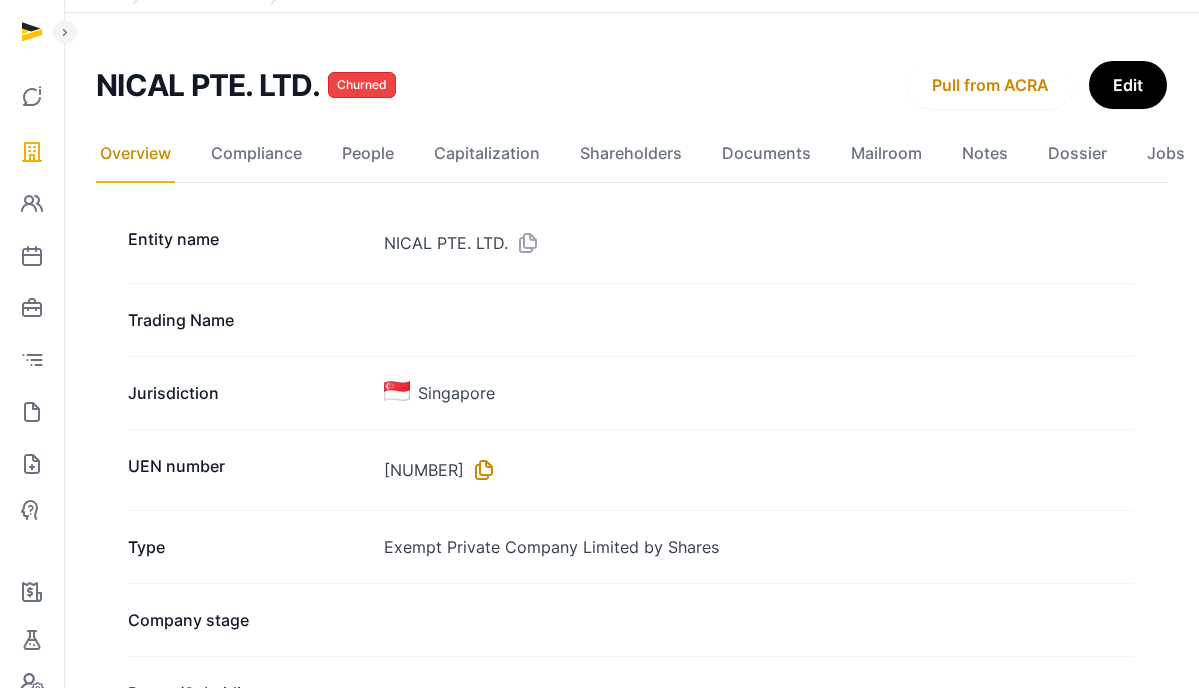 click at bounding box center [480, 470] 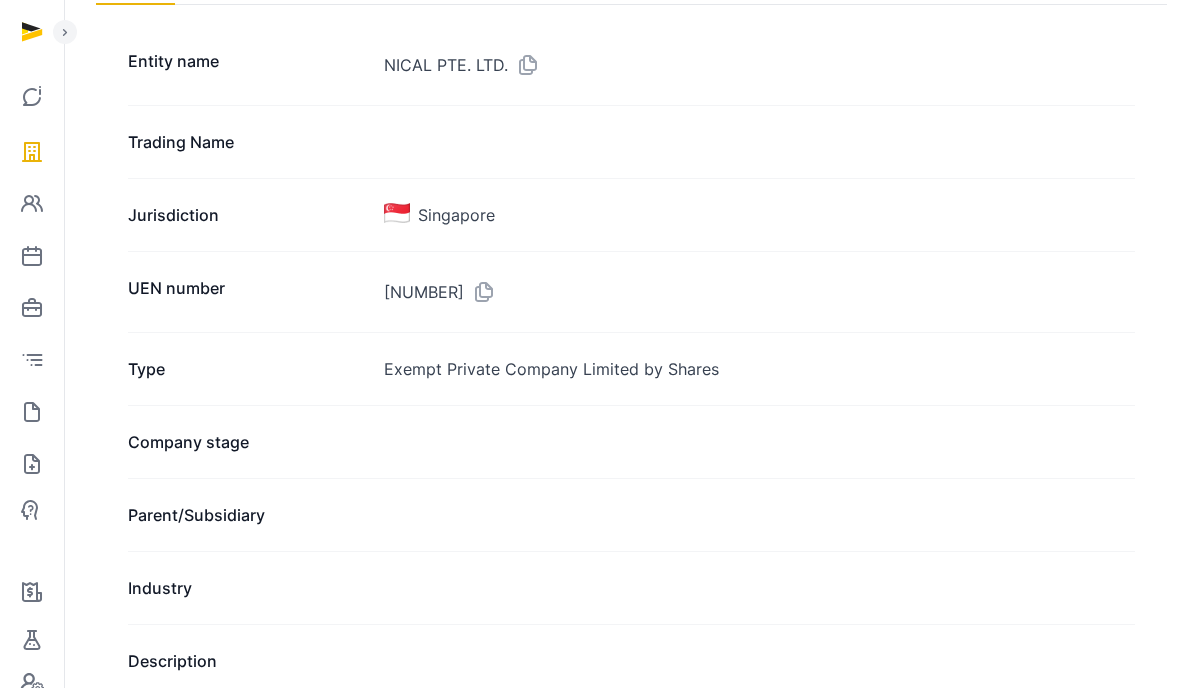 scroll, scrollTop: 208, scrollLeft: 0, axis: vertical 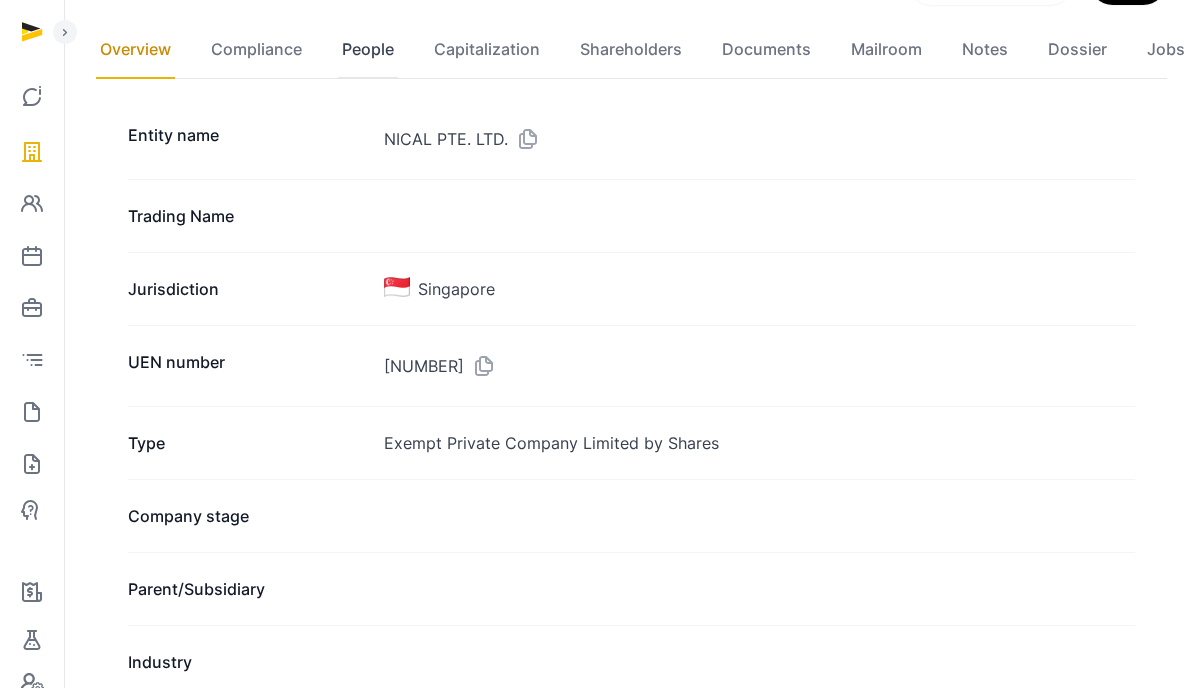 click on "People" 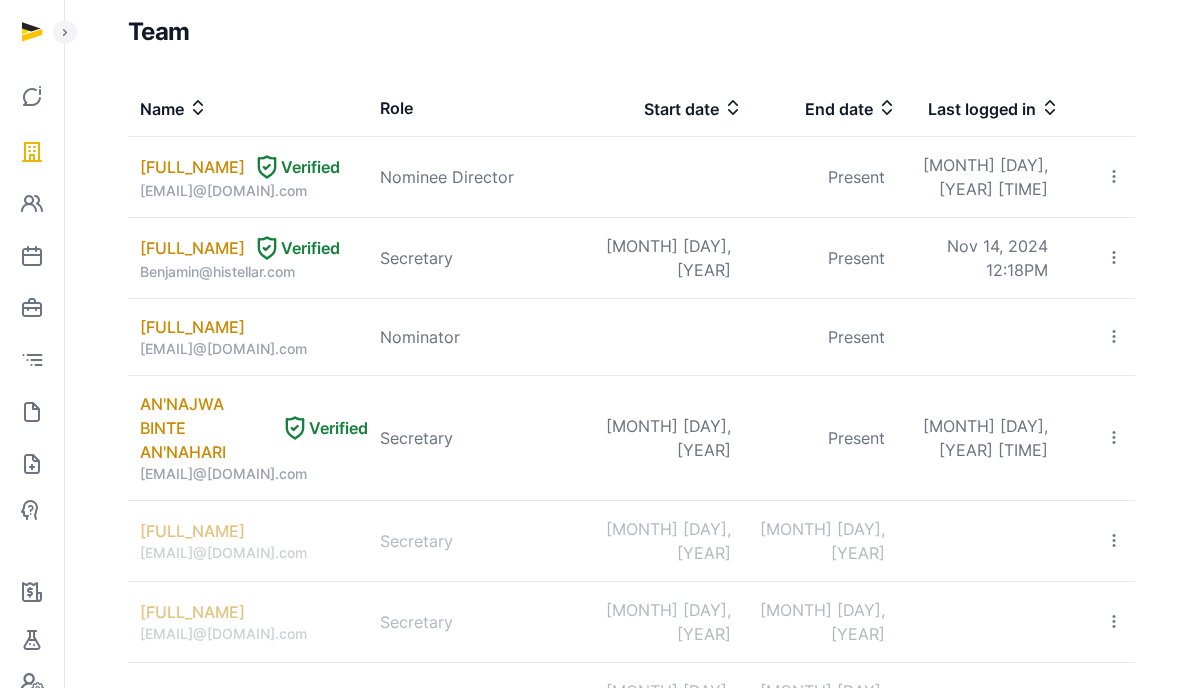 scroll, scrollTop: 445, scrollLeft: 0, axis: vertical 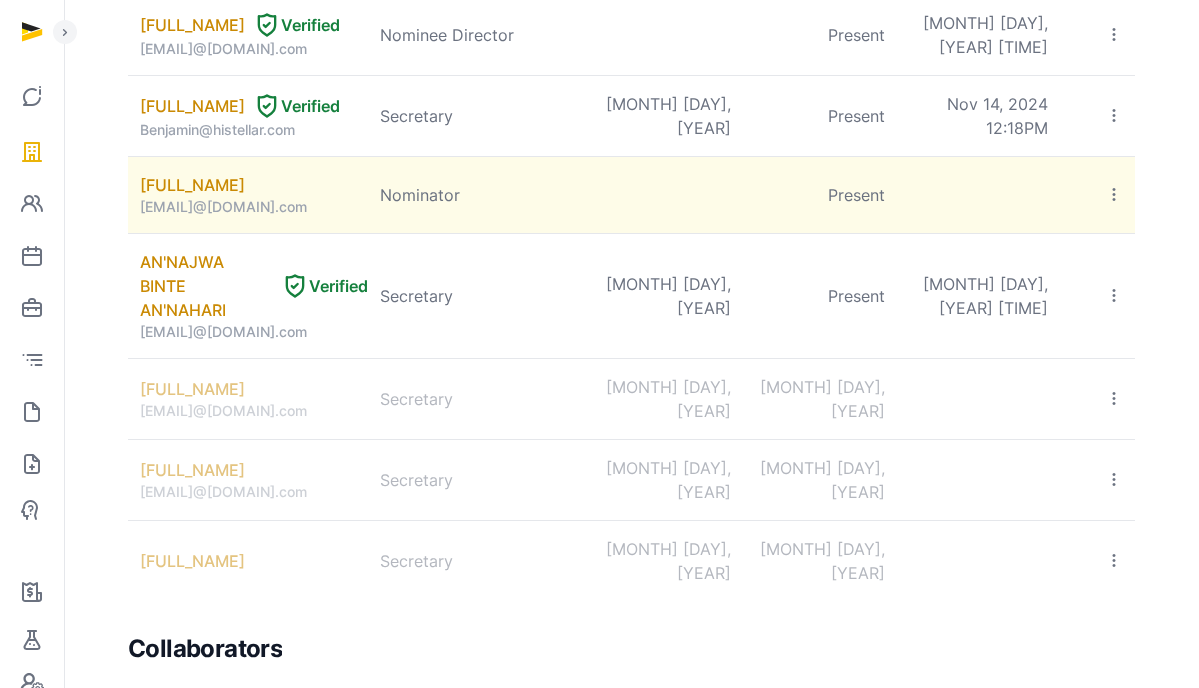 drag, startPoint x: 177, startPoint y: 248, endPoint x: 307, endPoint y: 254, distance: 130.13838 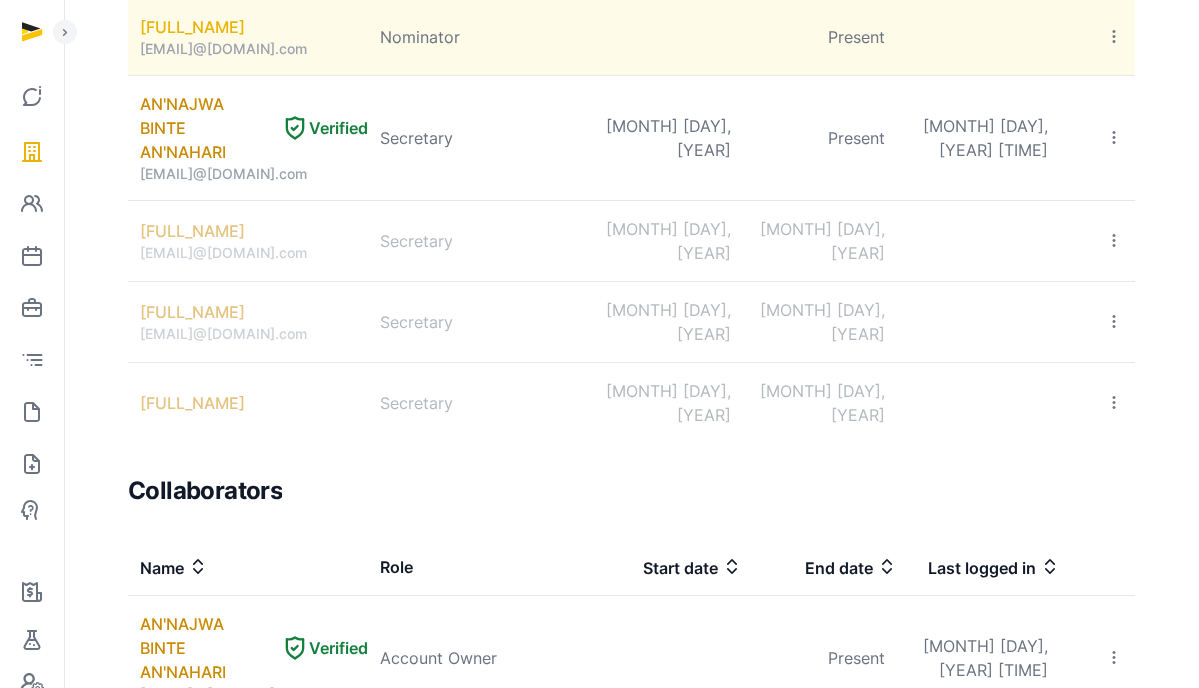 scroll, scrollTop: 507, scrollLeft: 0, axis: vertical 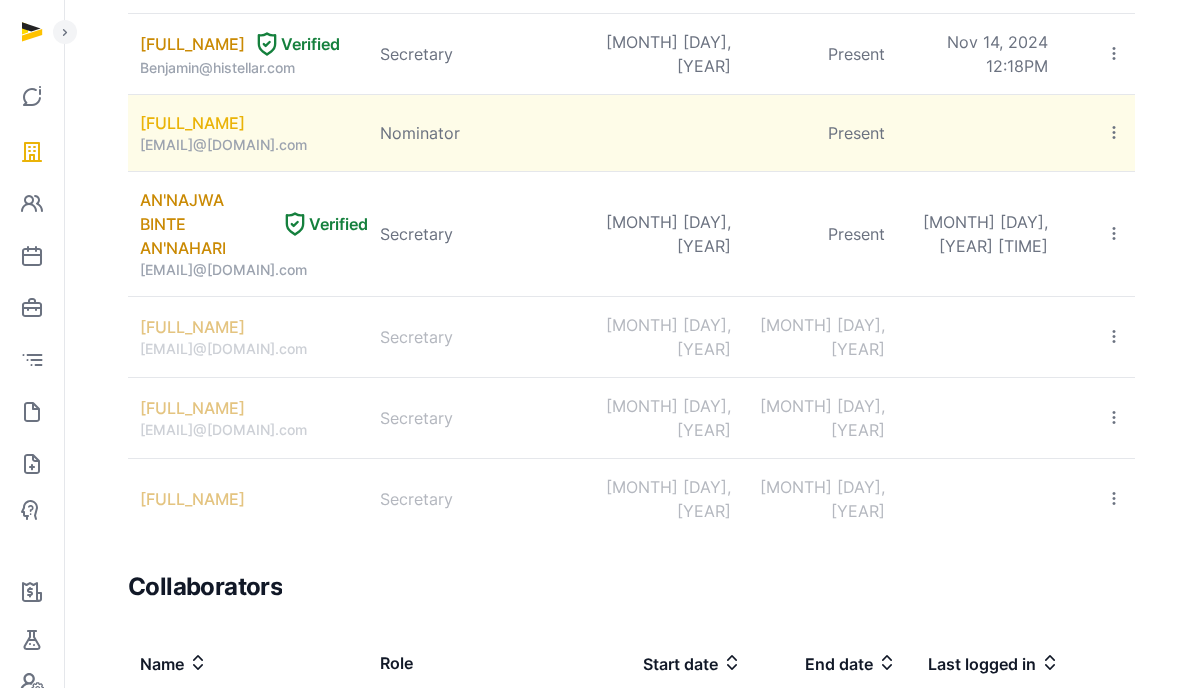 click on "[FULL_NAME]" at bounding box center [192, 123] 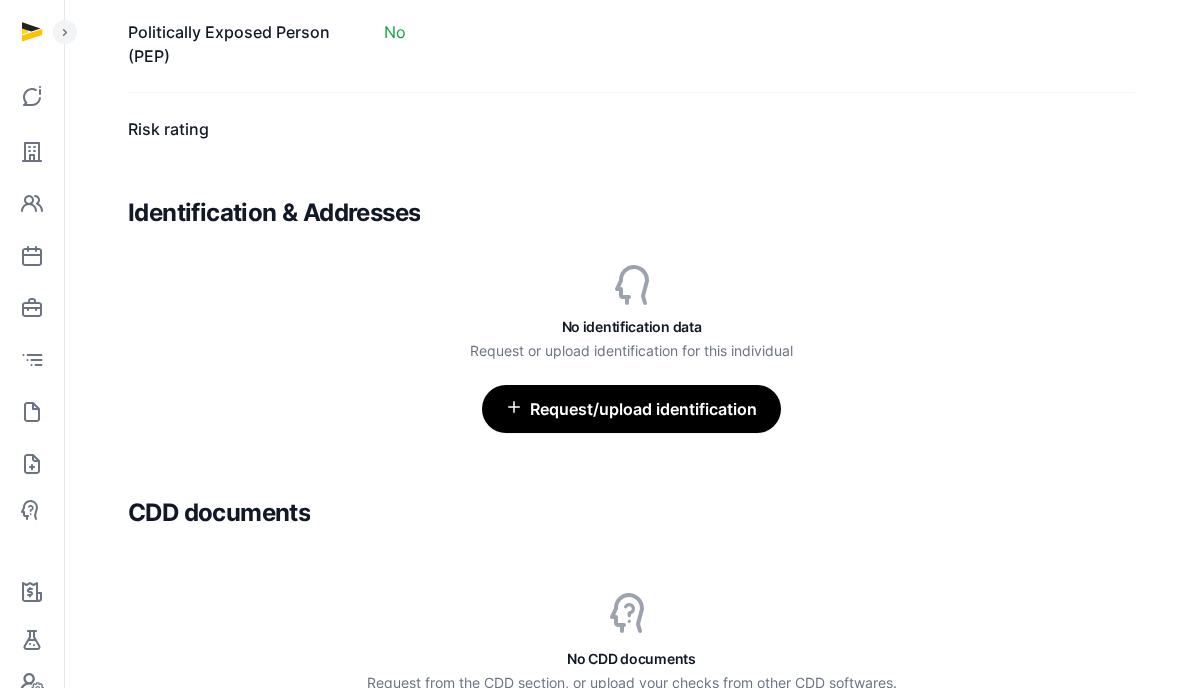 scroll, scrollTop: 1940, scrollLeft: 0, axis: vertical 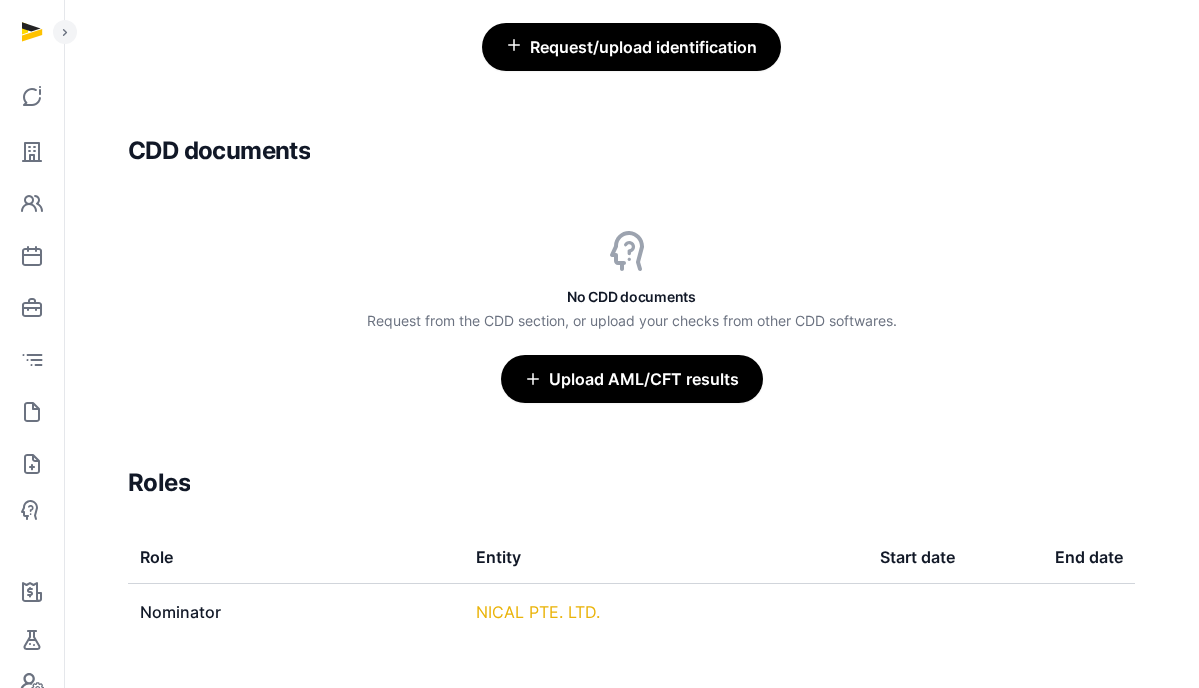 click on "NICAL PTE. LTD." at bounding box center (538, 612) 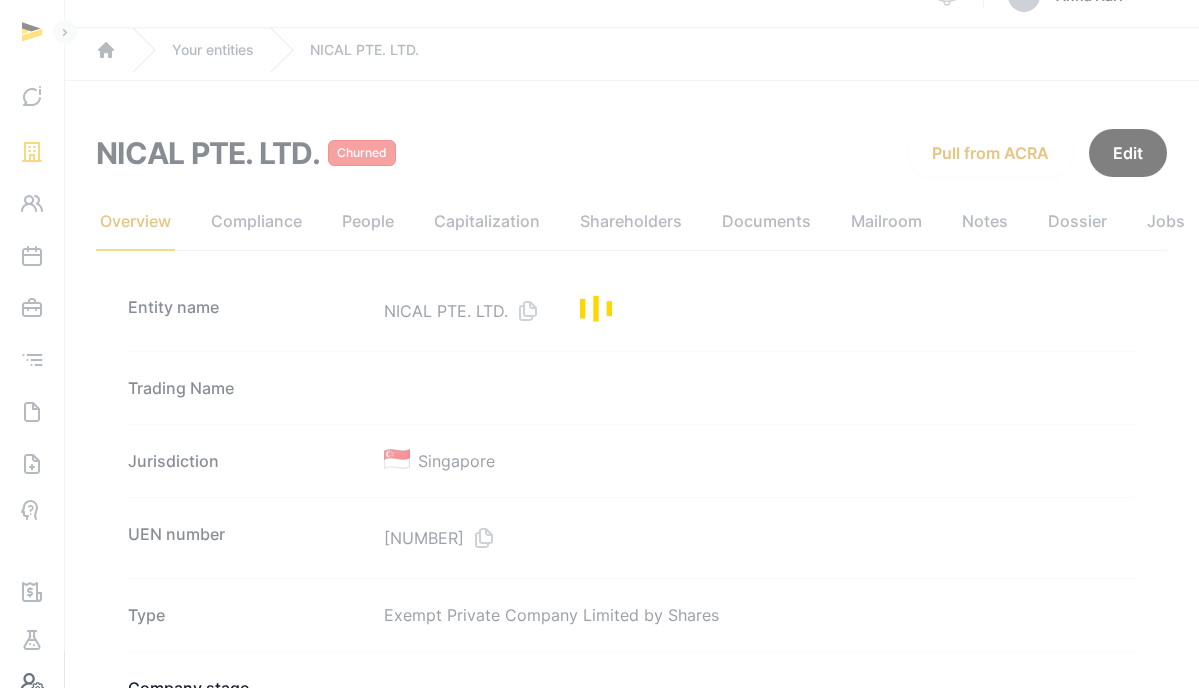 scroll, scrollTop: 61, scrollLeft: 0, axis: vertical 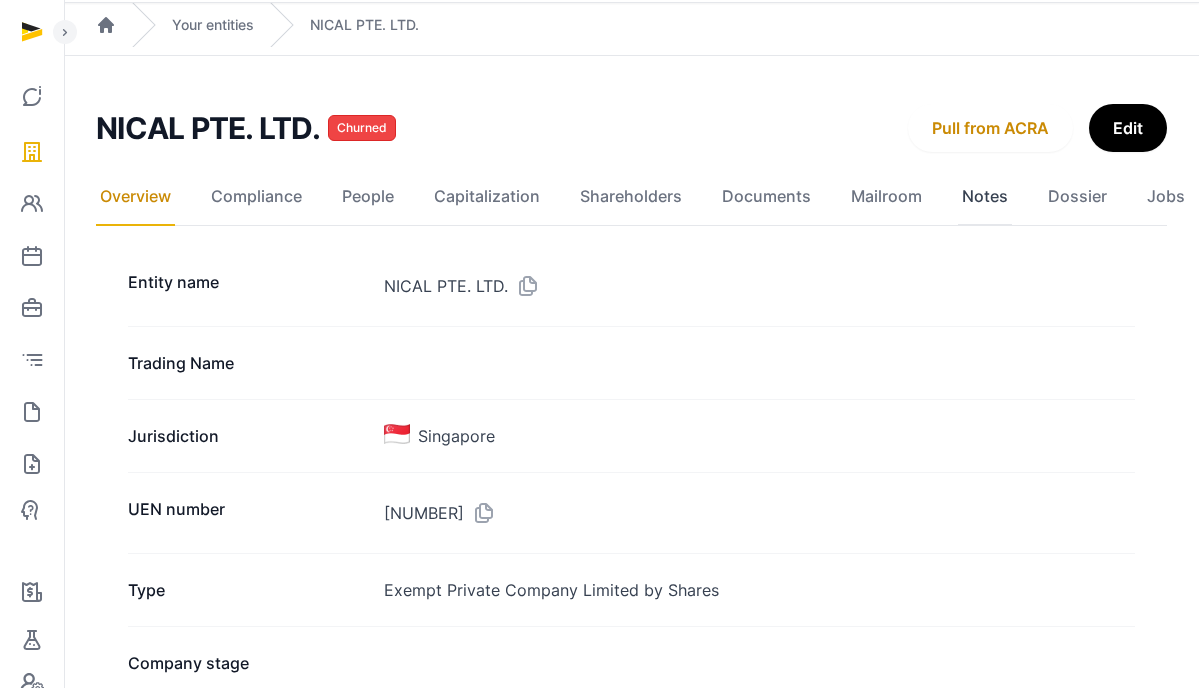 click on "Notes" 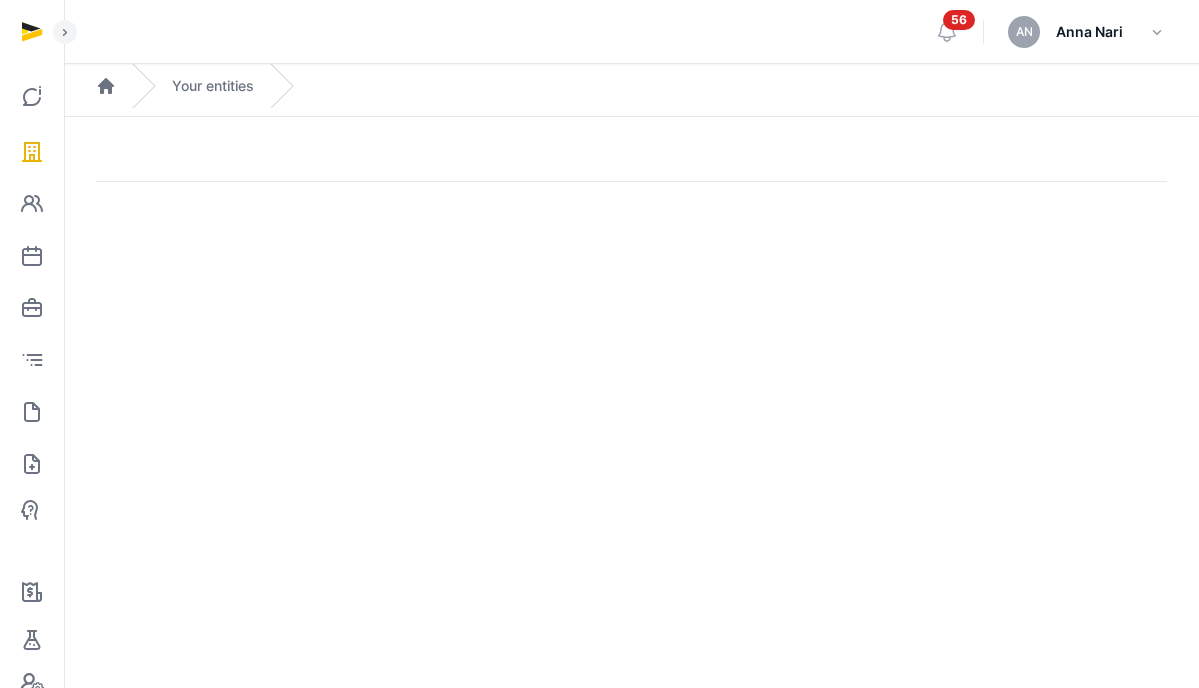 scroll, scrollTop: 0, scrollLeft: 0, axis: both 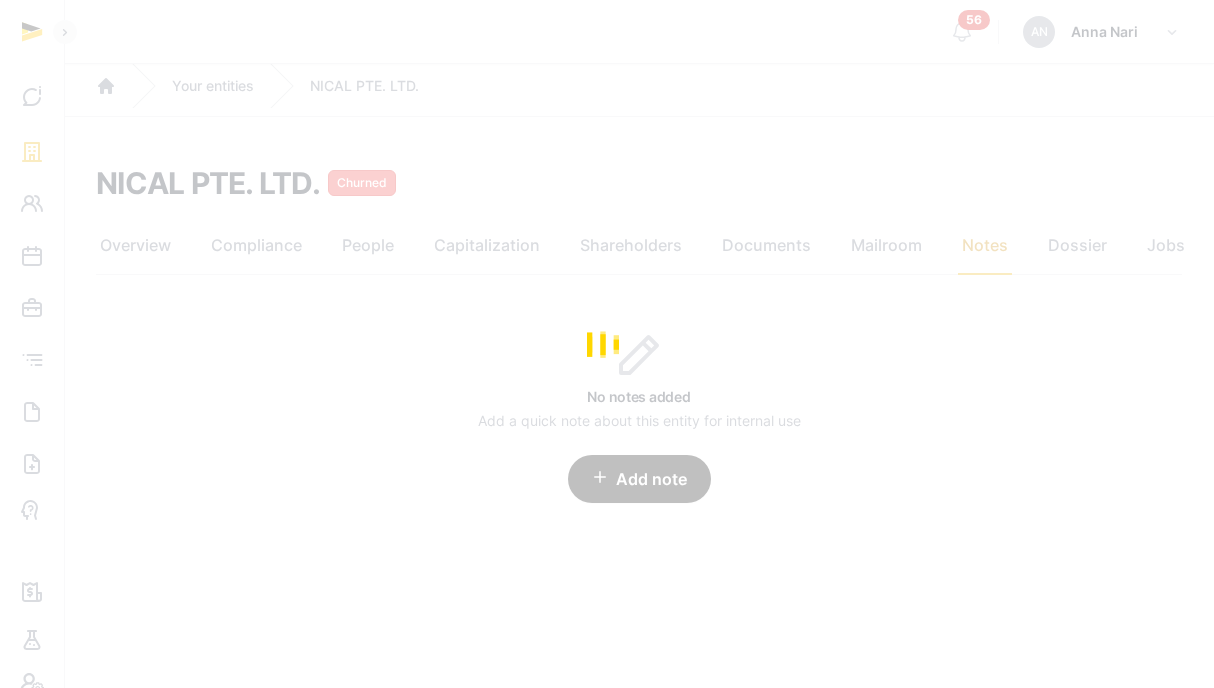 click on "NICAL PTE. LTD. Churned Notes Overview Compliance People Capitalization Shareholders Documents Mailroom Notes Dossier Jobs Overview  Compliance  People  Capitalization  Shareholders  Documents  Mailroom  Notes  Dossier  Jobs  No notes added Add a quick note about this entity for internal use  Add note   Add new note" 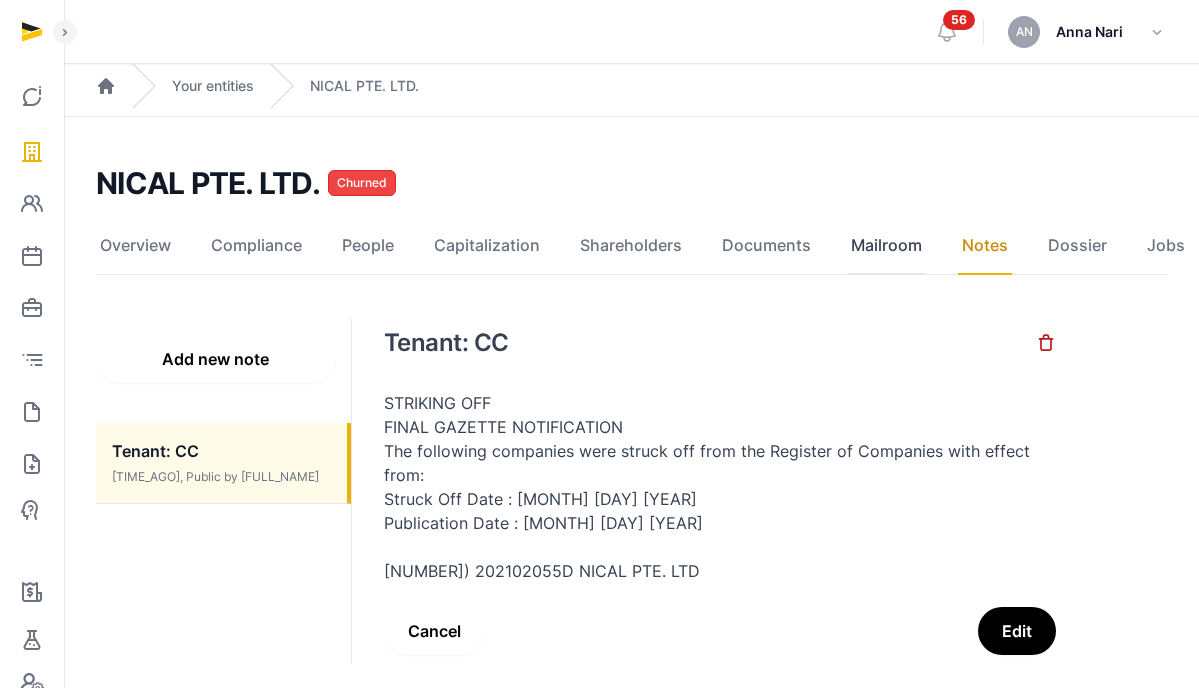 click on "Mailroom" 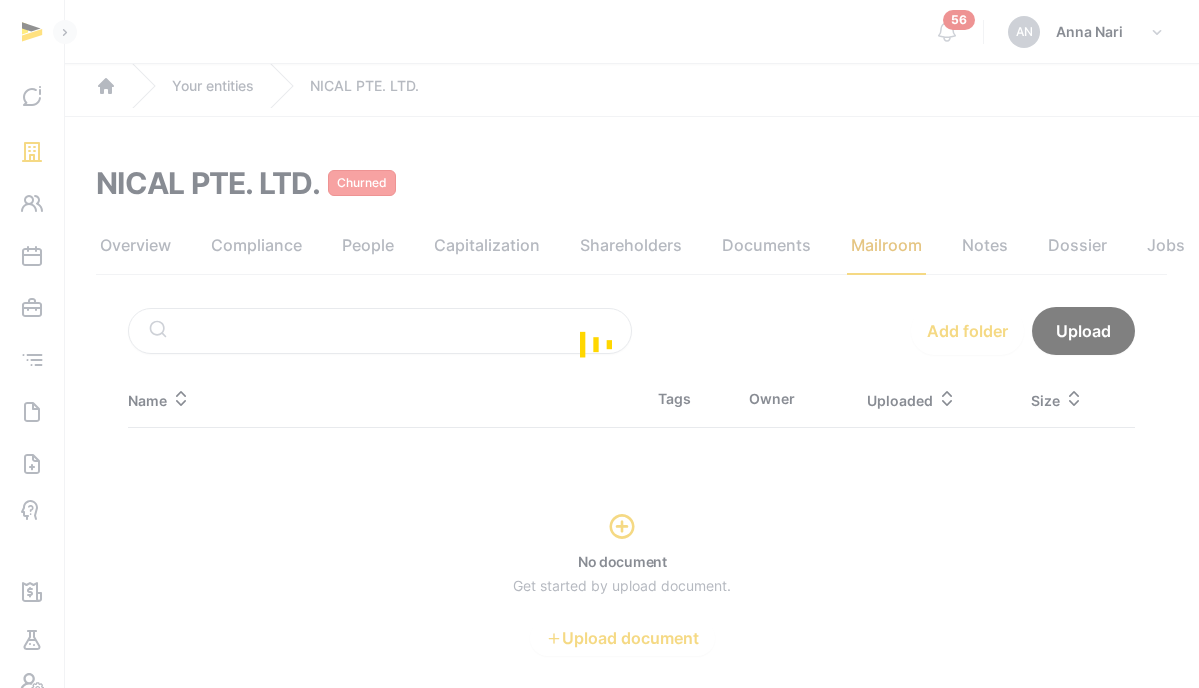 click at bounding box center (599, 344) 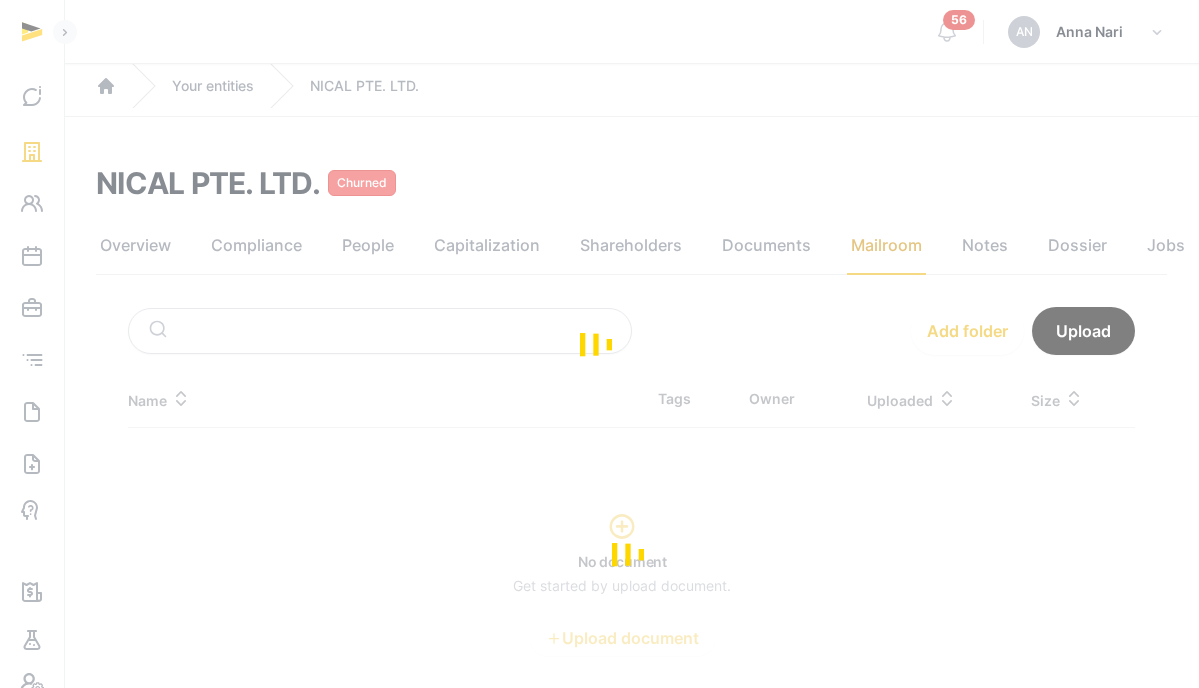 click at bounding box center [599, 344] 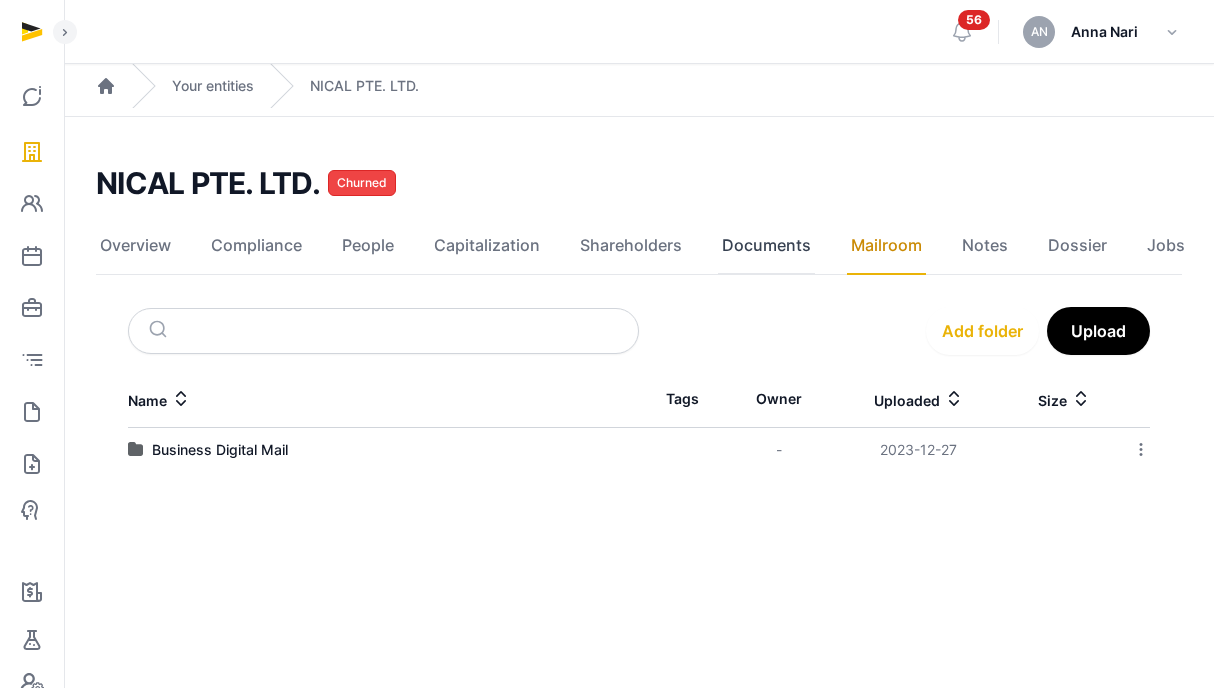click on "Documents" 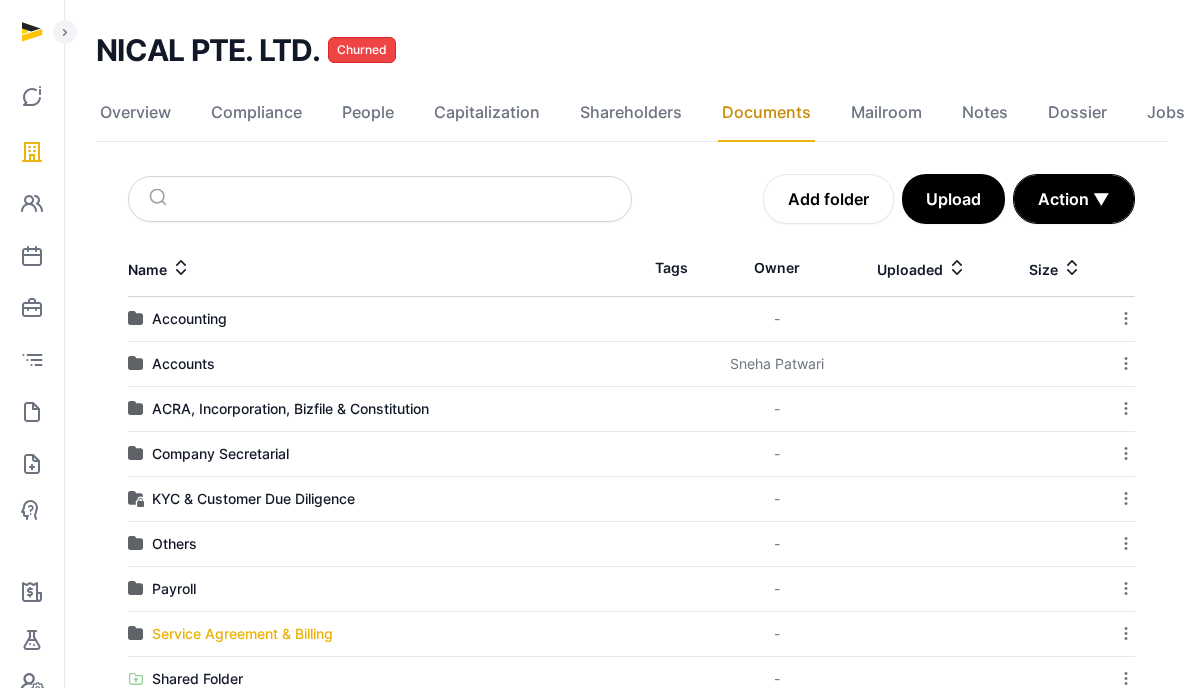 scroll, scrollTop: 329, scrollLeft: 0, axis: vertical 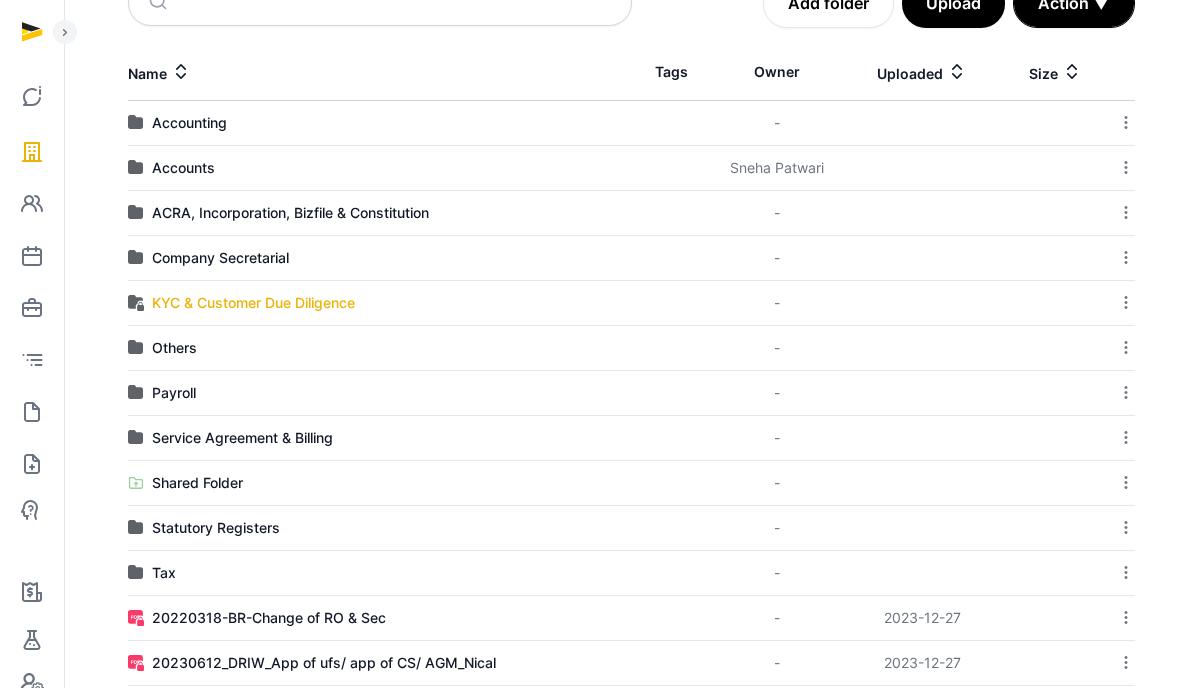 click on "KYC & Customer Due Diligence" at bounding box center (253, 303) 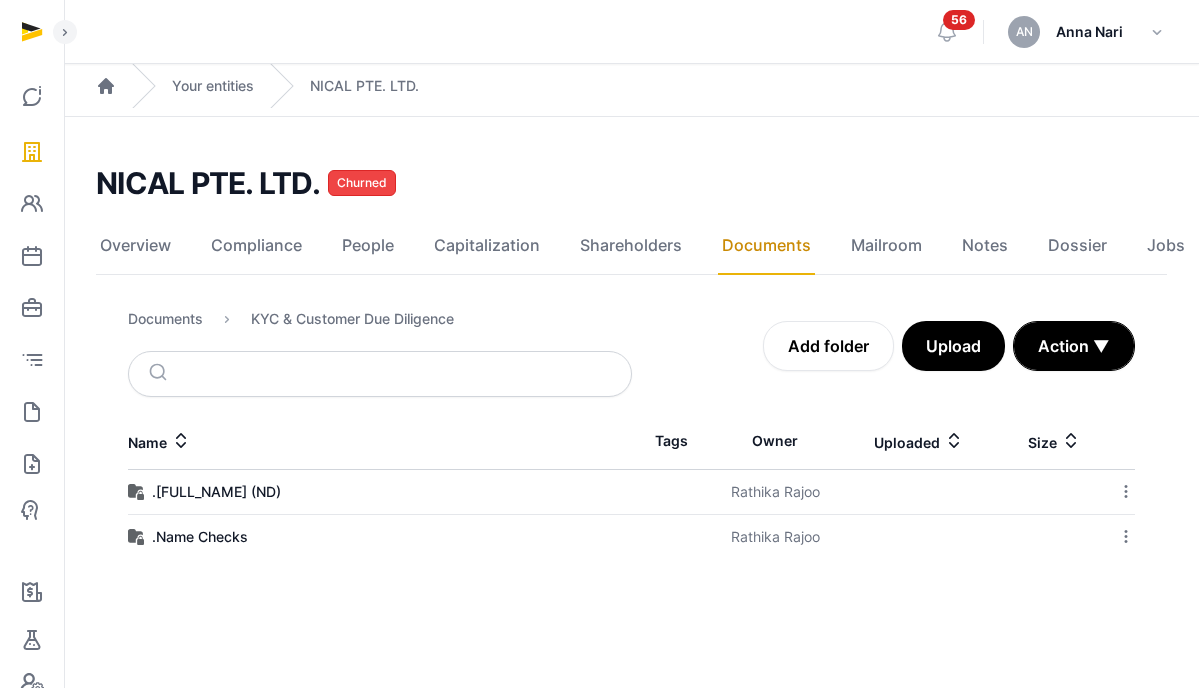 scroll, scrollTop: 0, scrollLeft: 0, axis: both 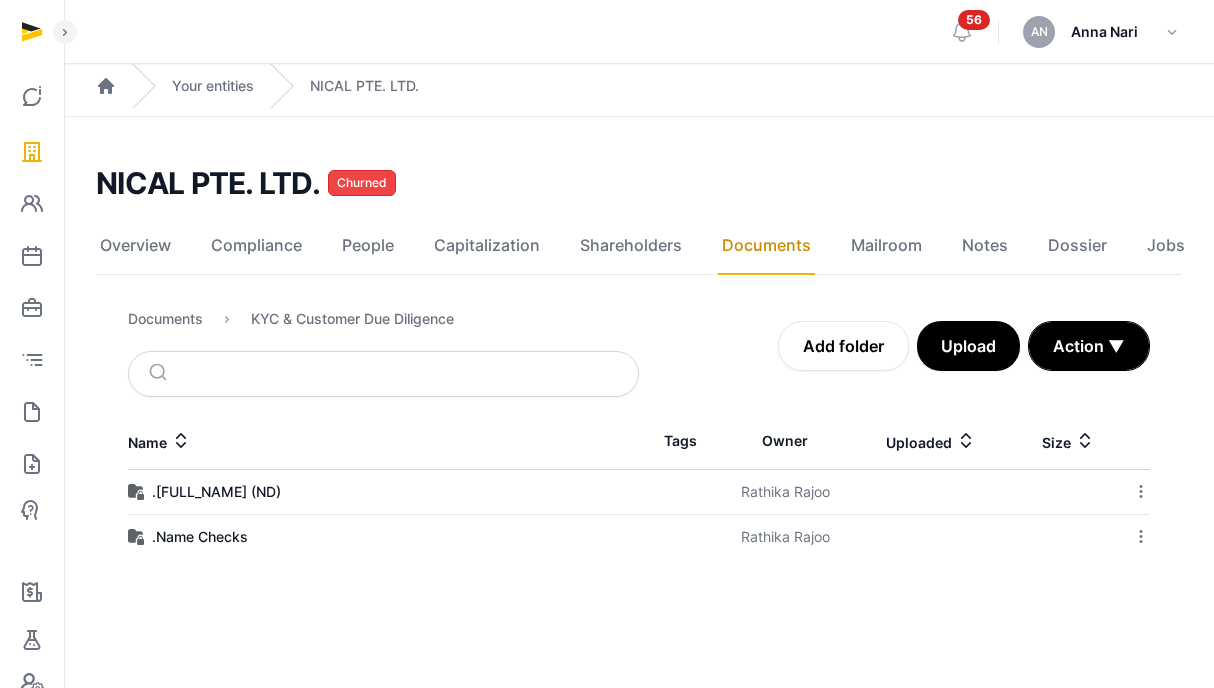 click on "Documents  KYC & Customer Due Diligence" at bounding box center [291, 323] 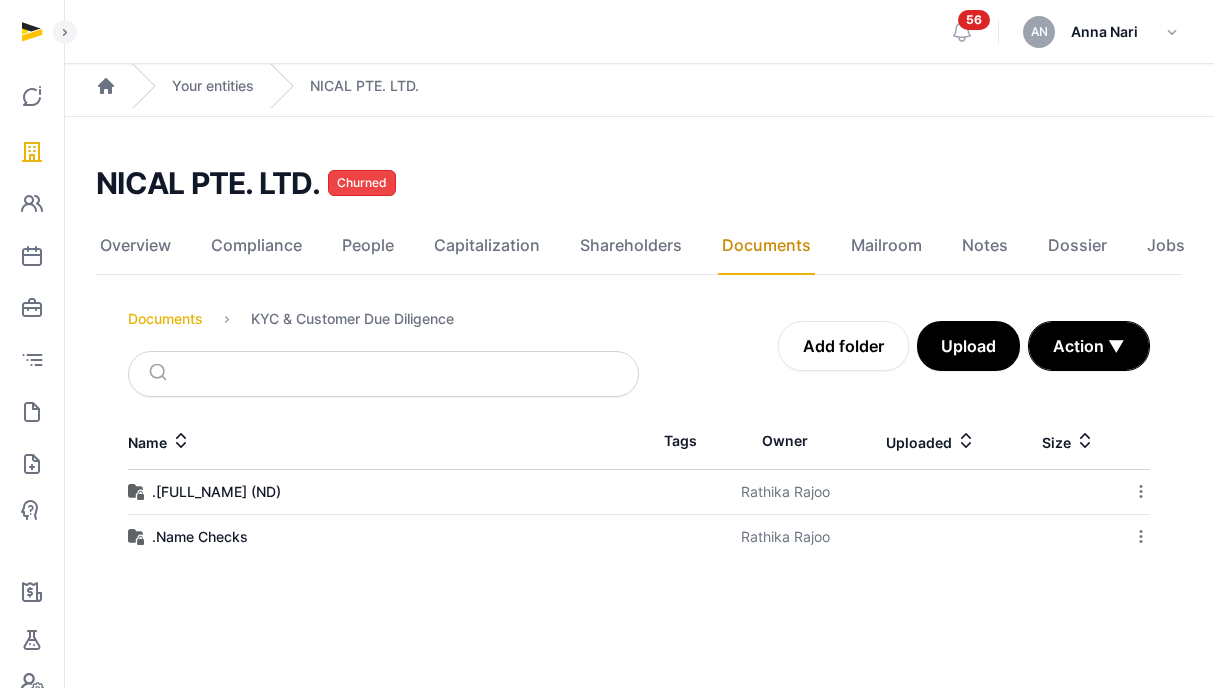 click on "Documents" at bounding box center [165, 319] 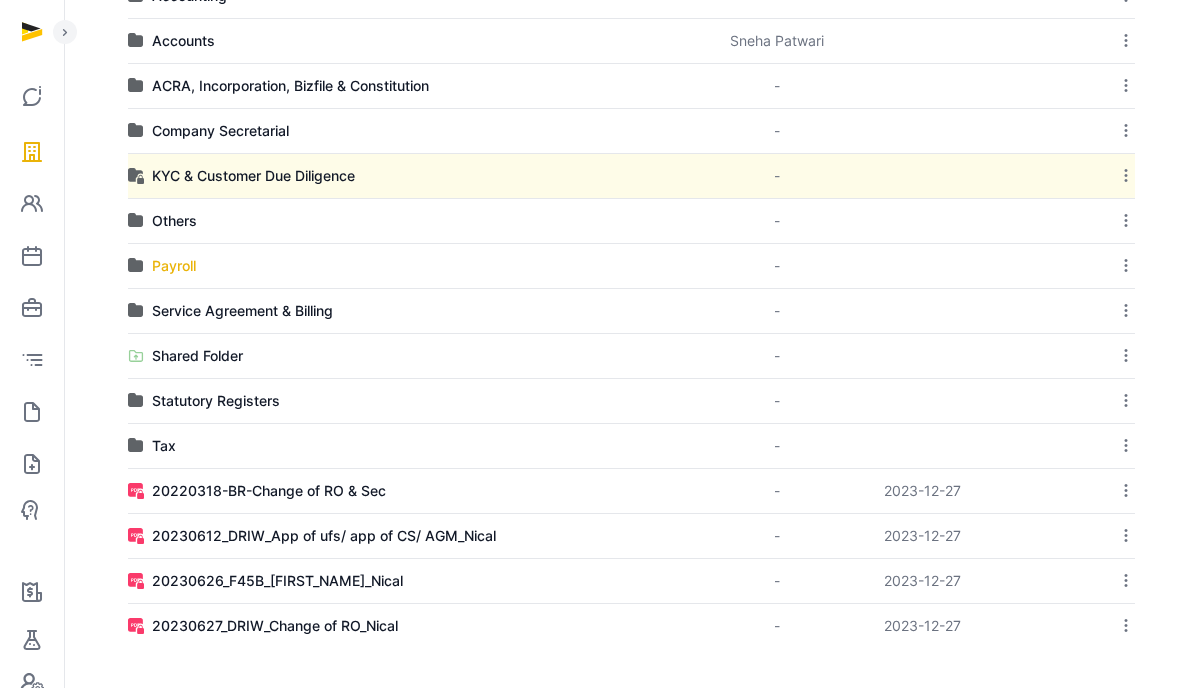 click on "Payroll" at bounding box center [174, 266] 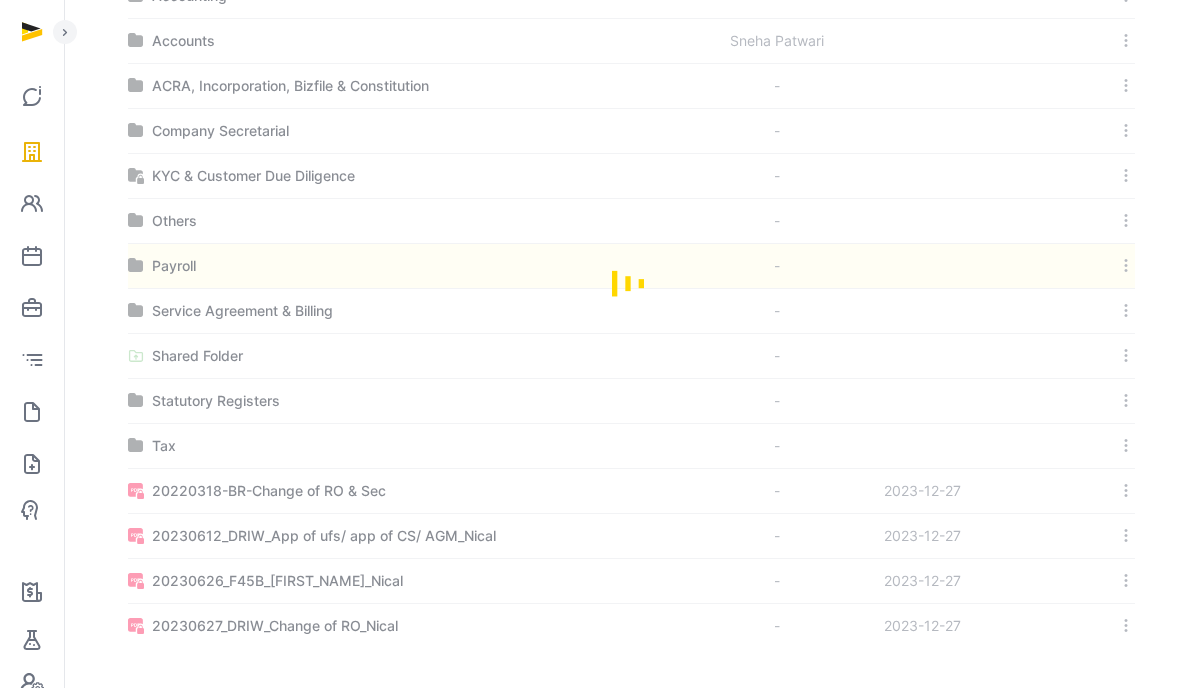 scroll, scrollTop: 130, scrollLeft: 0, axis: vertical 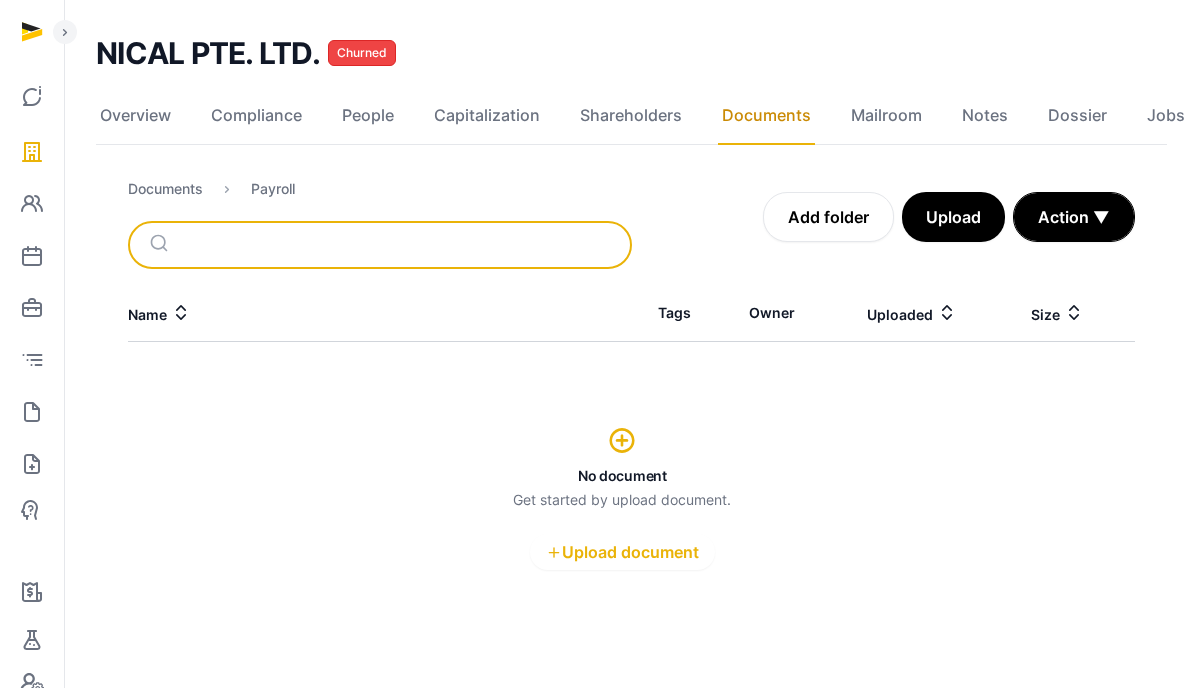 click at bounding box center [403, 245] 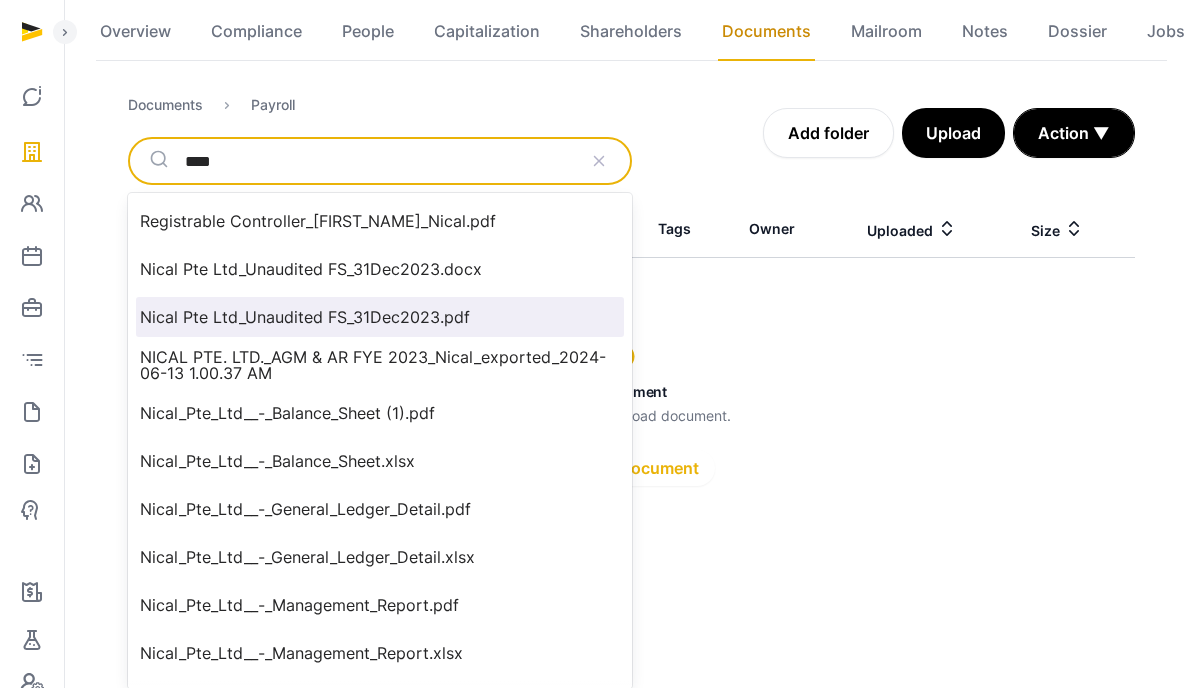 scroll, scrollTop: 215, scrollLeft: 0, axis: vertical 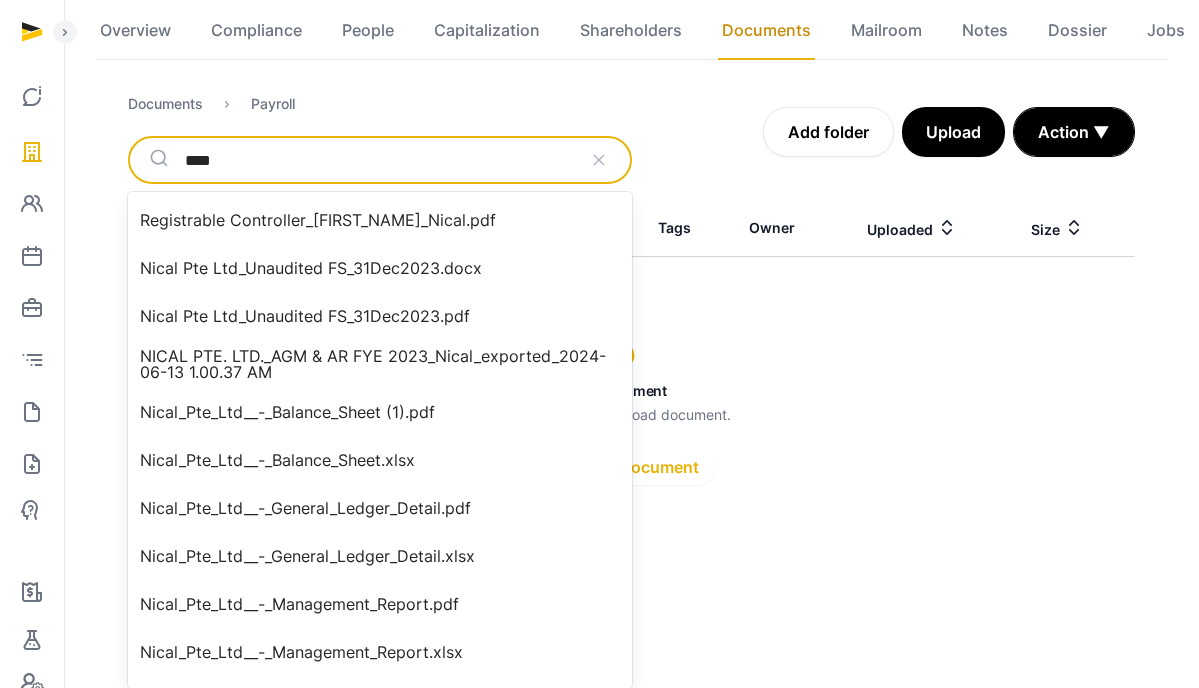 type on "****" 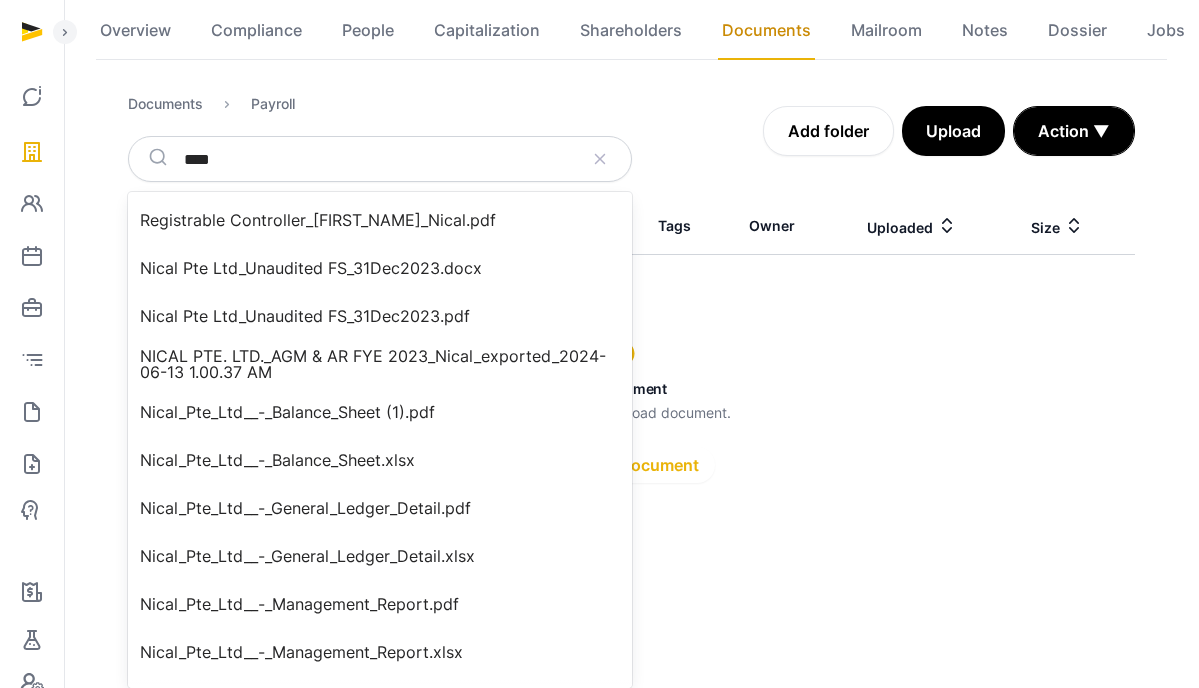 scroll, scrollTop: 130, scrollLeft: 0, axis: vertical 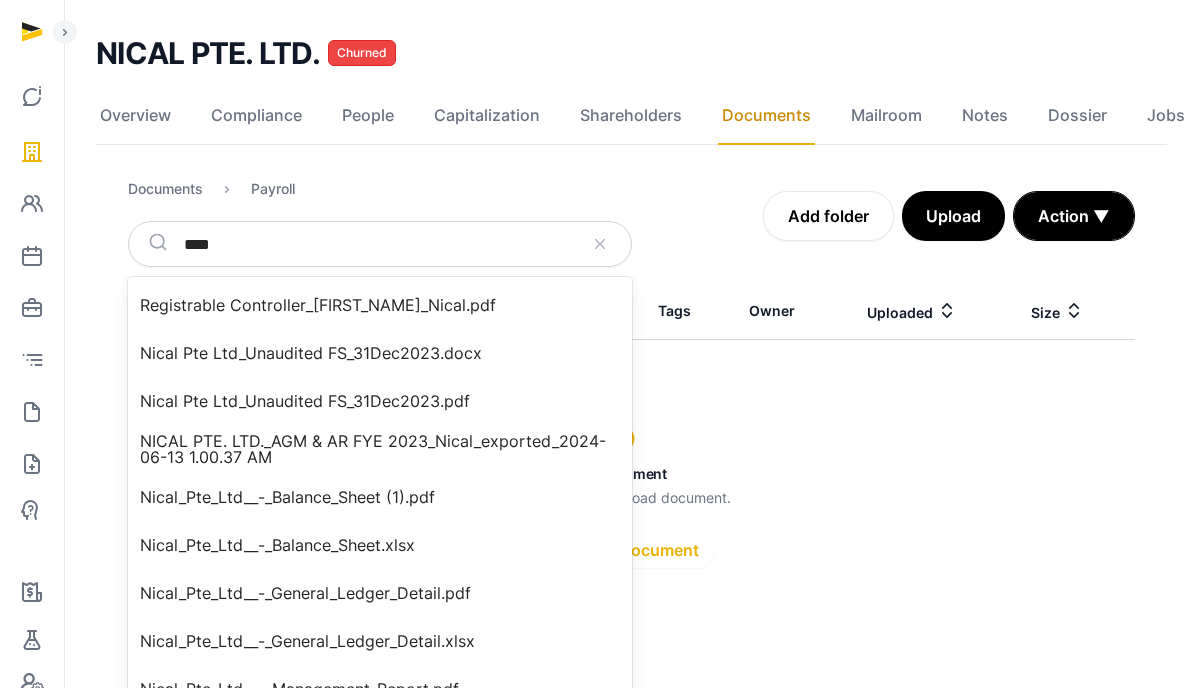 click on "Overview  Compliance  People  Capitalization  Shareholders  Documents  Mailroom  Notes  Dossier  Jobs   Documents  Payroll
****  Add folder   Upload   Action ▼  Start select  Move   Delete   Name  Tags Owner  Uploaded   Size  No document Get started by upload document.  Upload document" at bounding box center (631, 367) 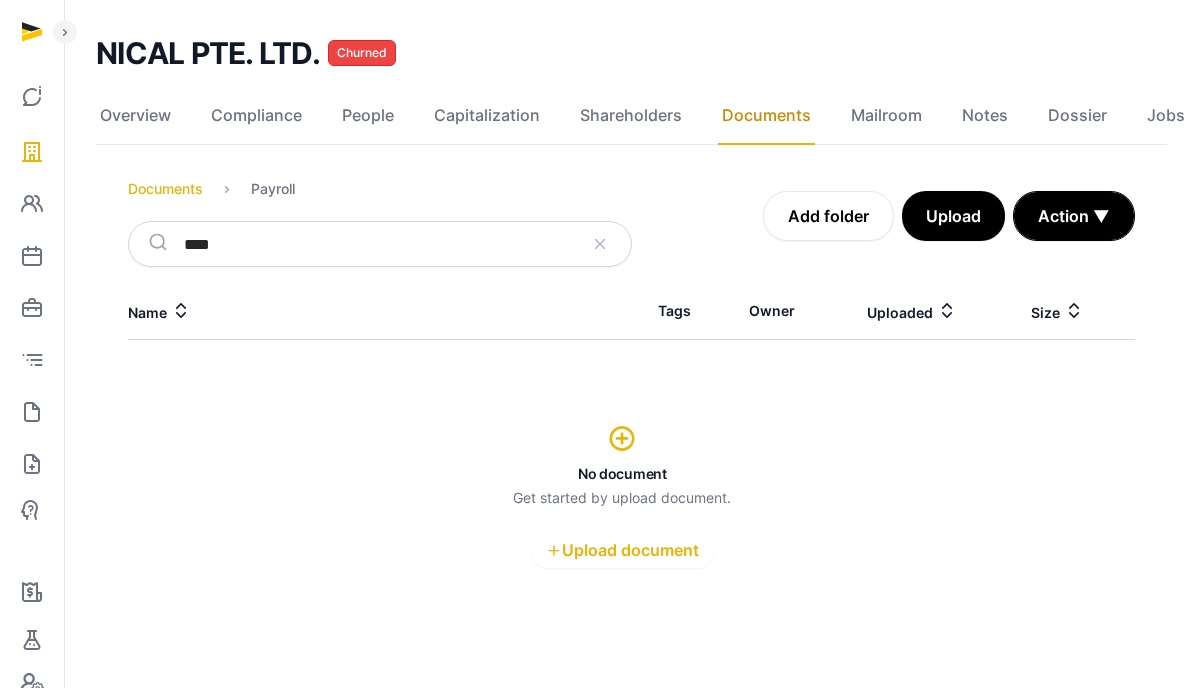 click on "Documents" at bounding box center (165, 189) 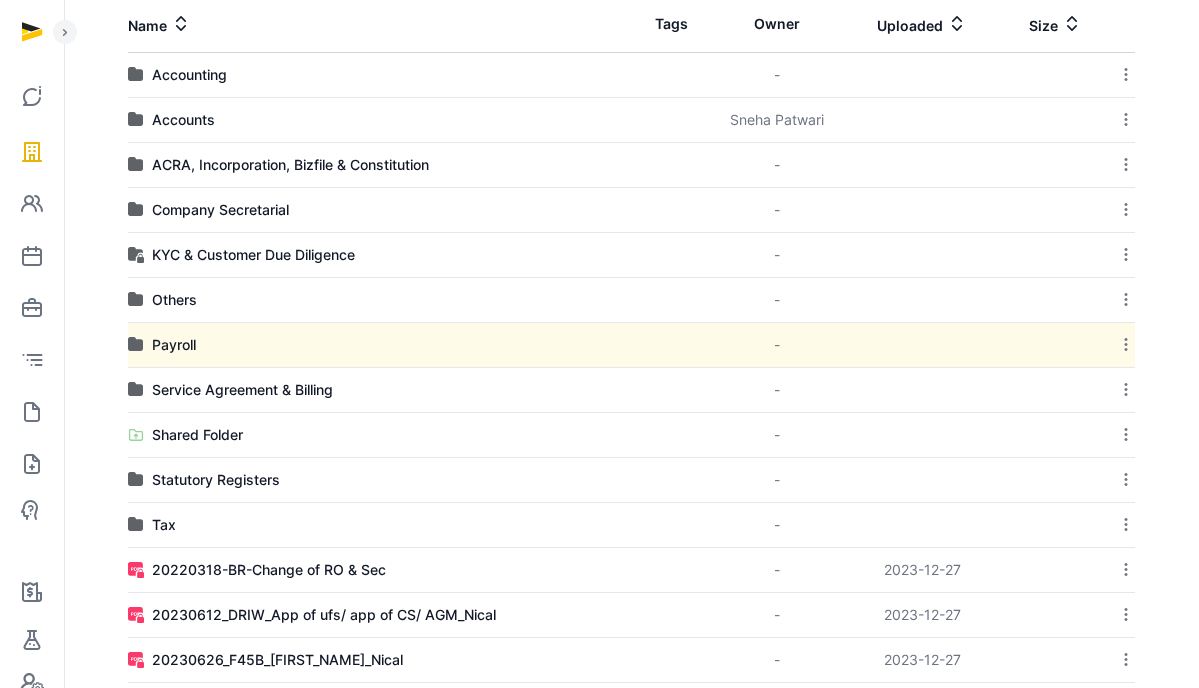scroll, scrollTop: 377, scrollLeft: 0, axis: vertical 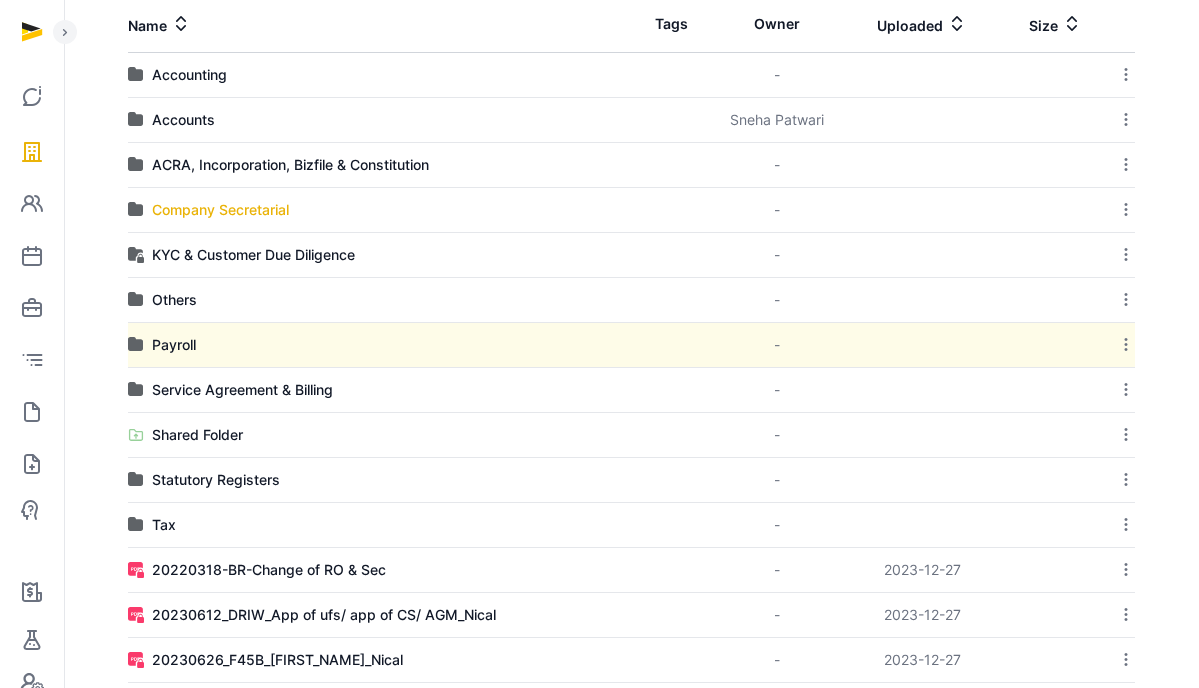 click on "Company Secretarial" at bounding box center (220, 210) 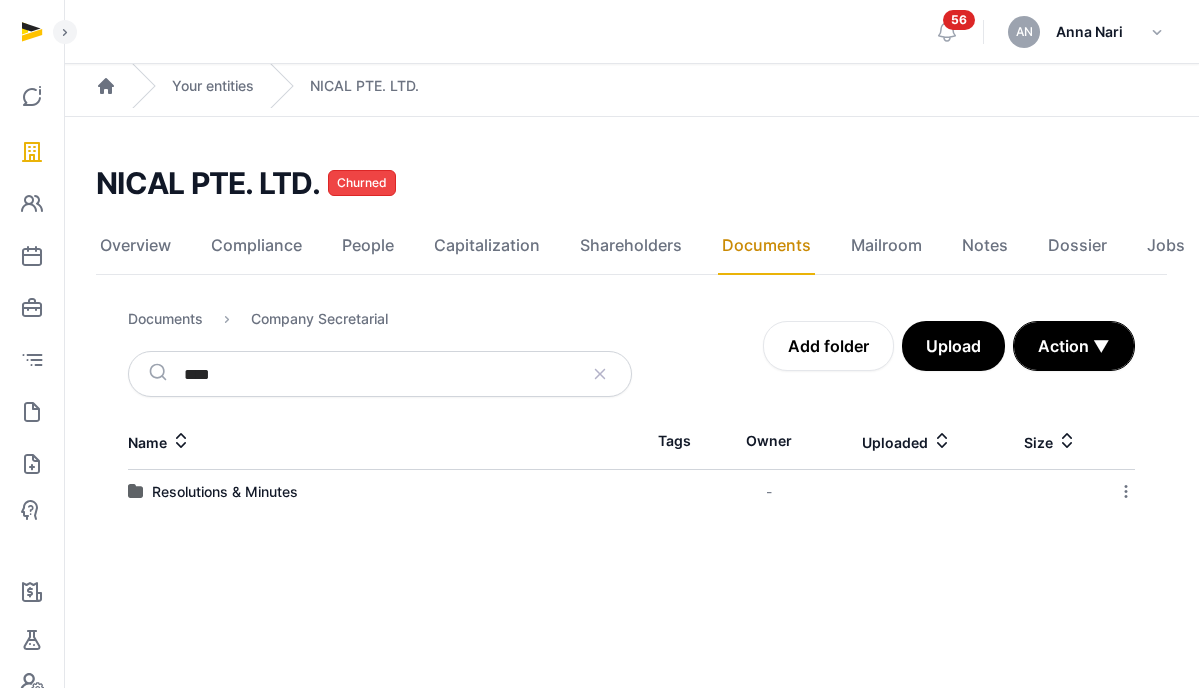 scroll, scrollTop: 0, scrollLeft: 0, axis: both 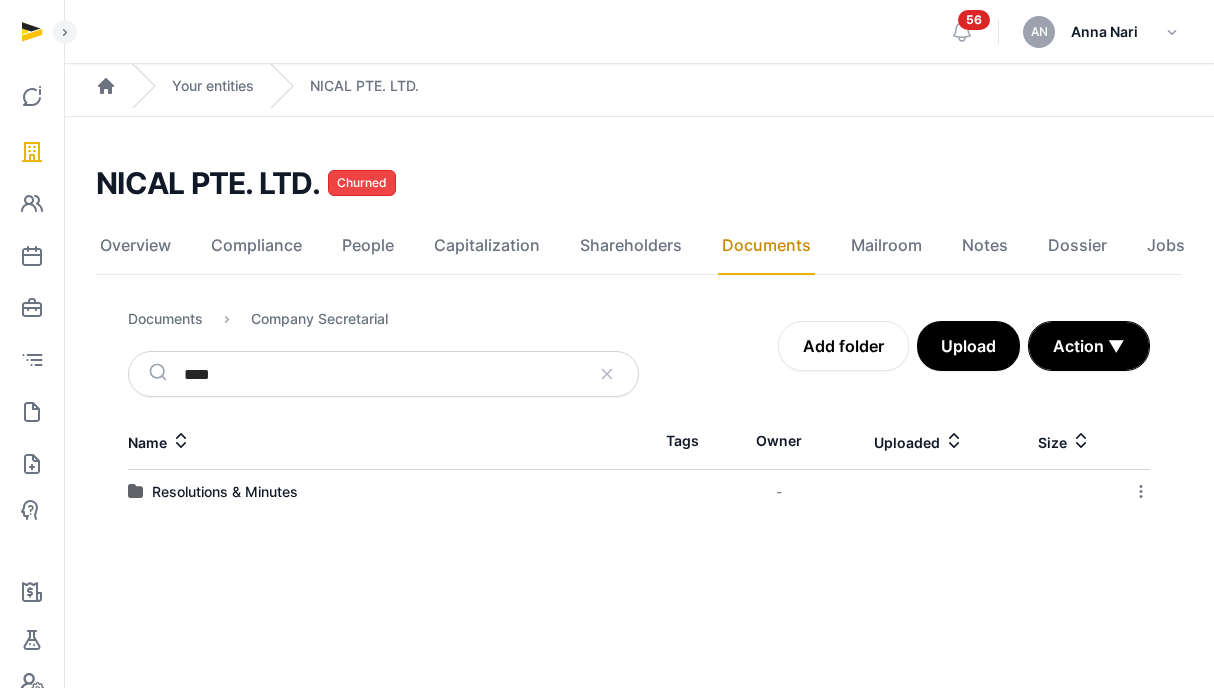 click on "Resolutions & Minutes" at bounding box center [225, 492] 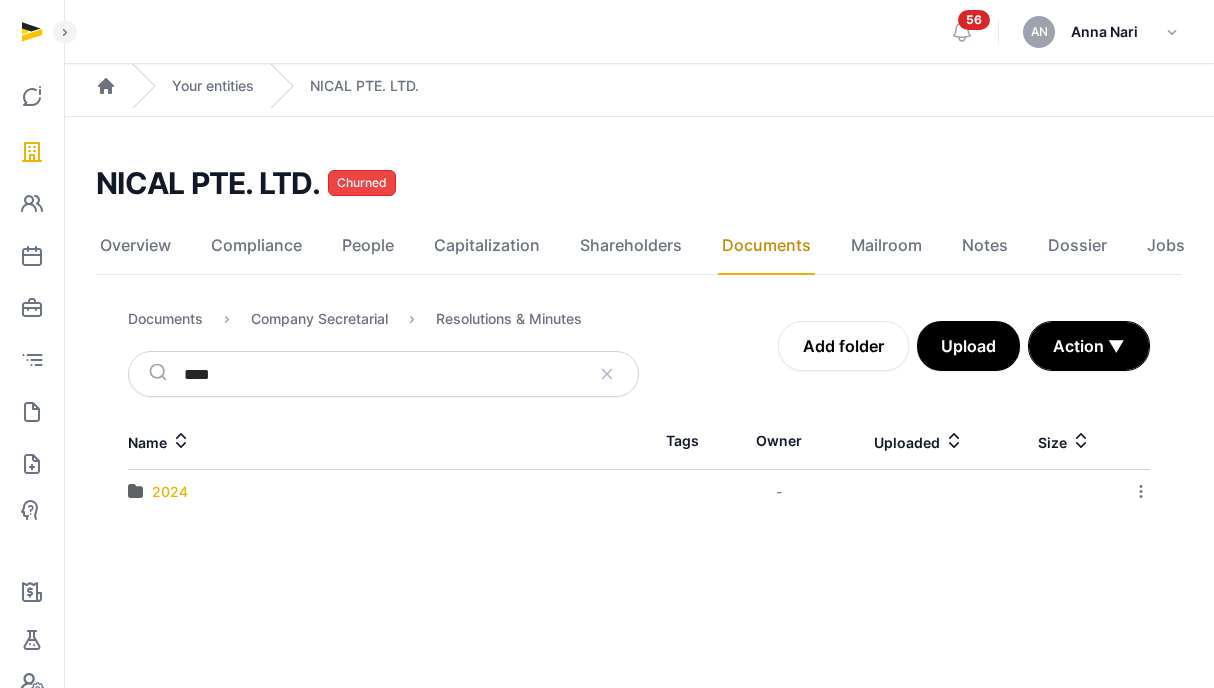 click on "2024" at bounding box center (170, 492) 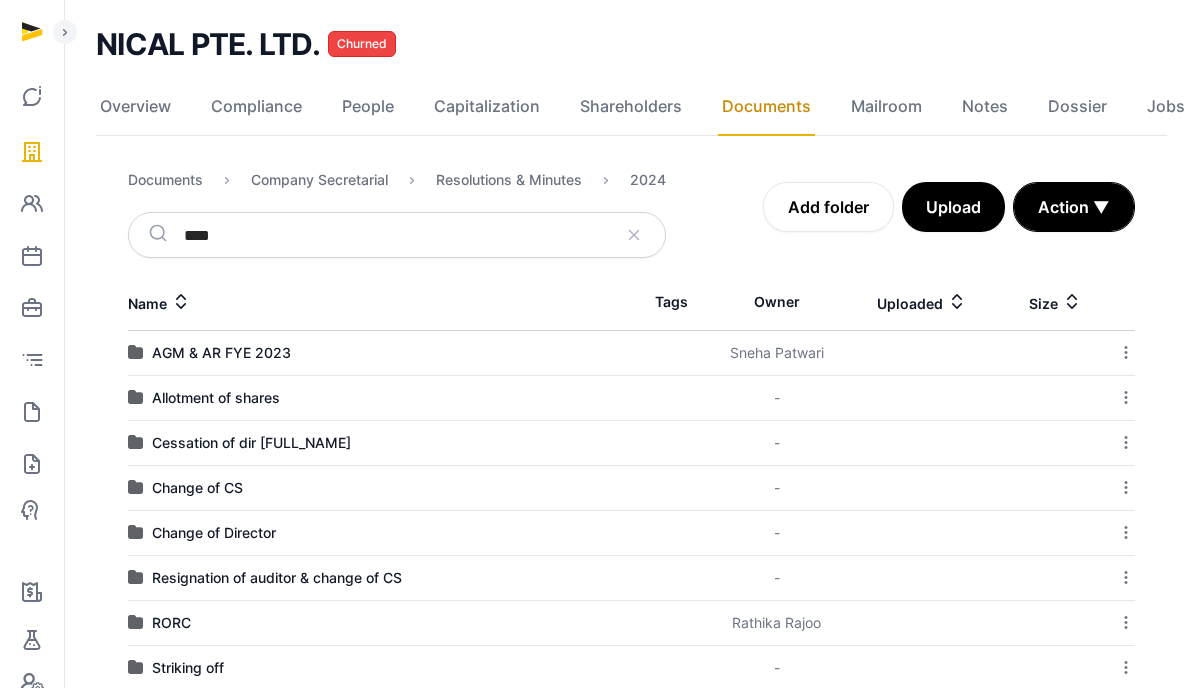 scroll, scrollTop: 181, scrollLeft: 0, axis: vertical 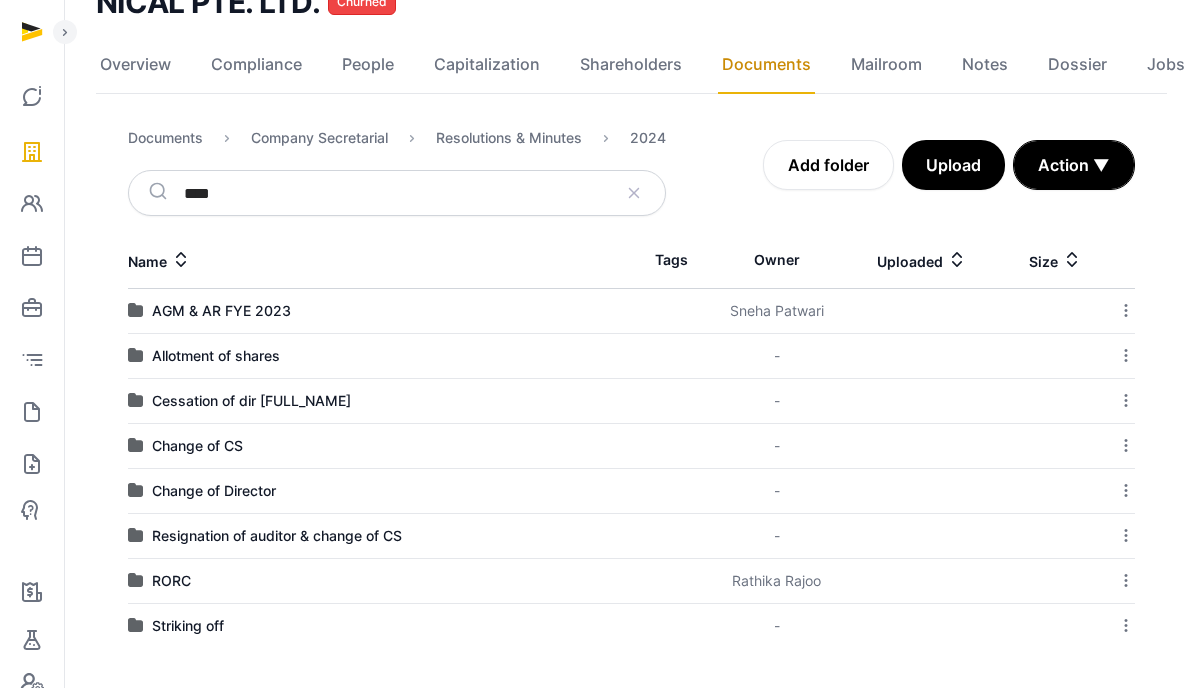 click on "RORC" at bounding box center (380, 581) 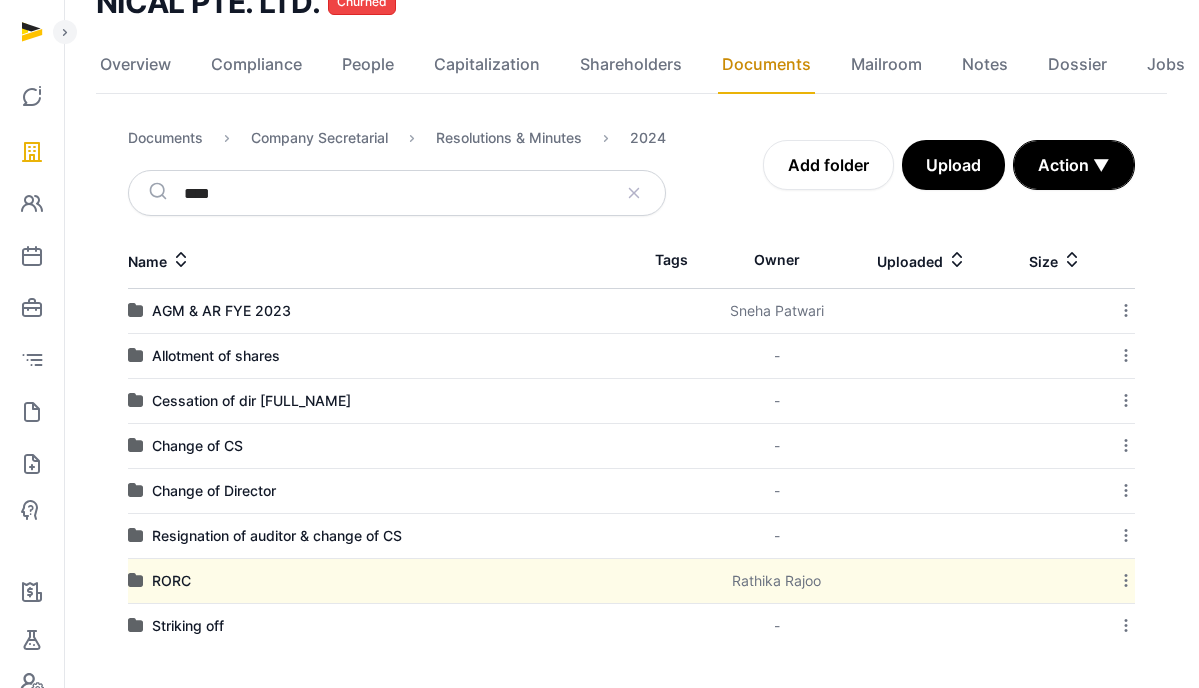 click on "RORC" at bounding box center [380, 581] 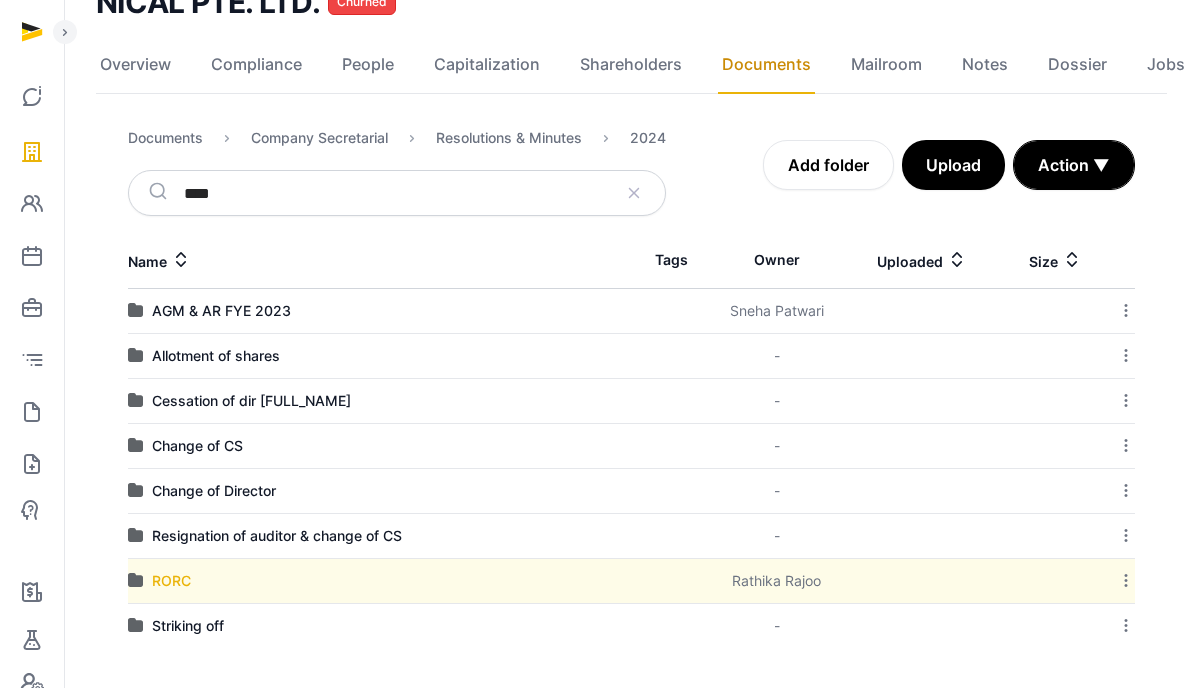 click on "RORC" at bounding box center [171, 581] 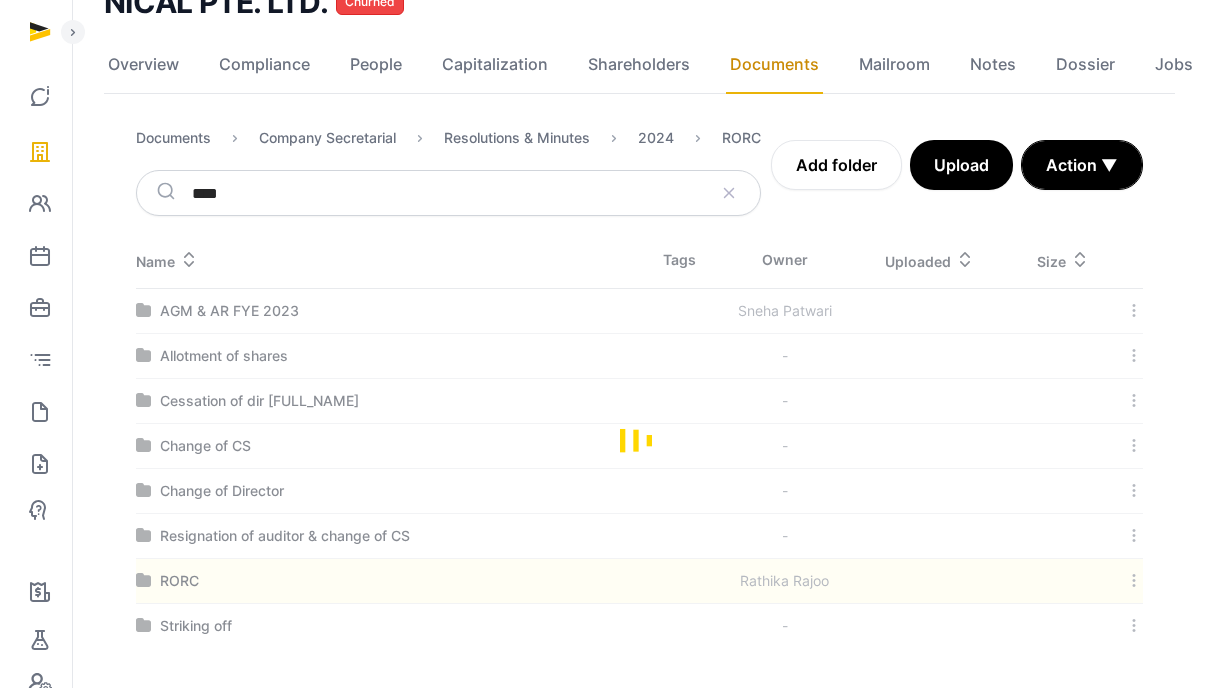 scroll, scrollTop: 0, scrollLeft: 0, axis: both 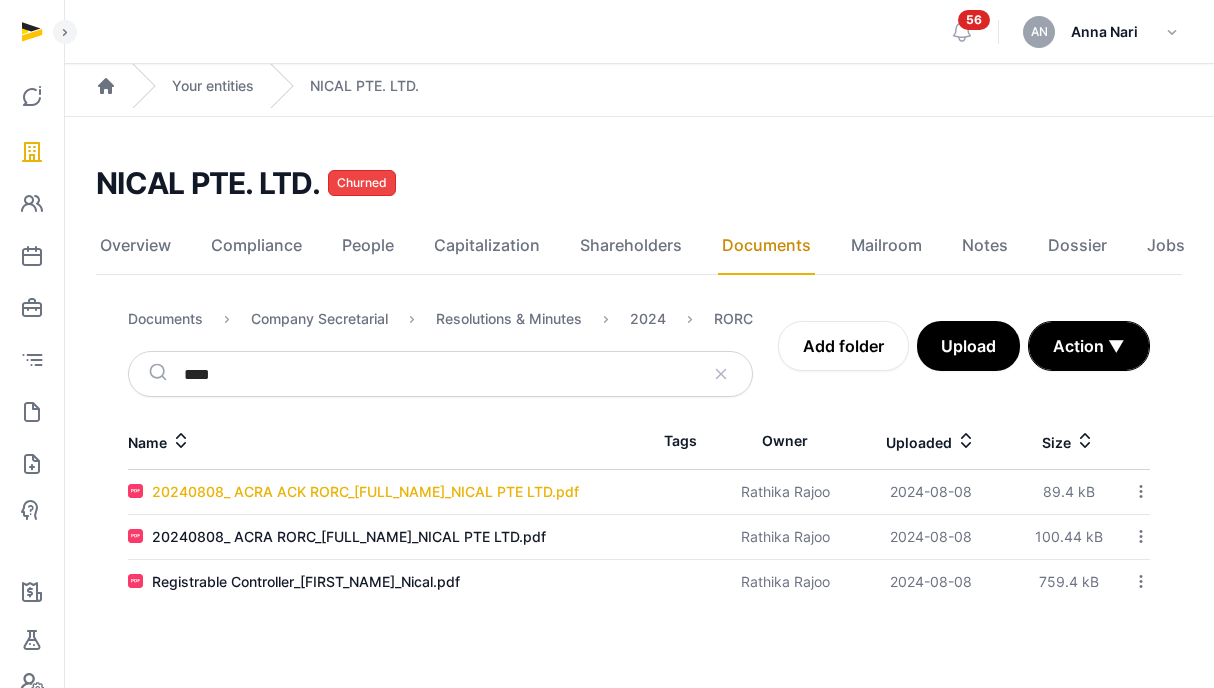 click on "20240808_ ACRA ACK RORC_[FULL_NAME]_NICAL PTE LTD.pdf" at bounding box center (365, 492) 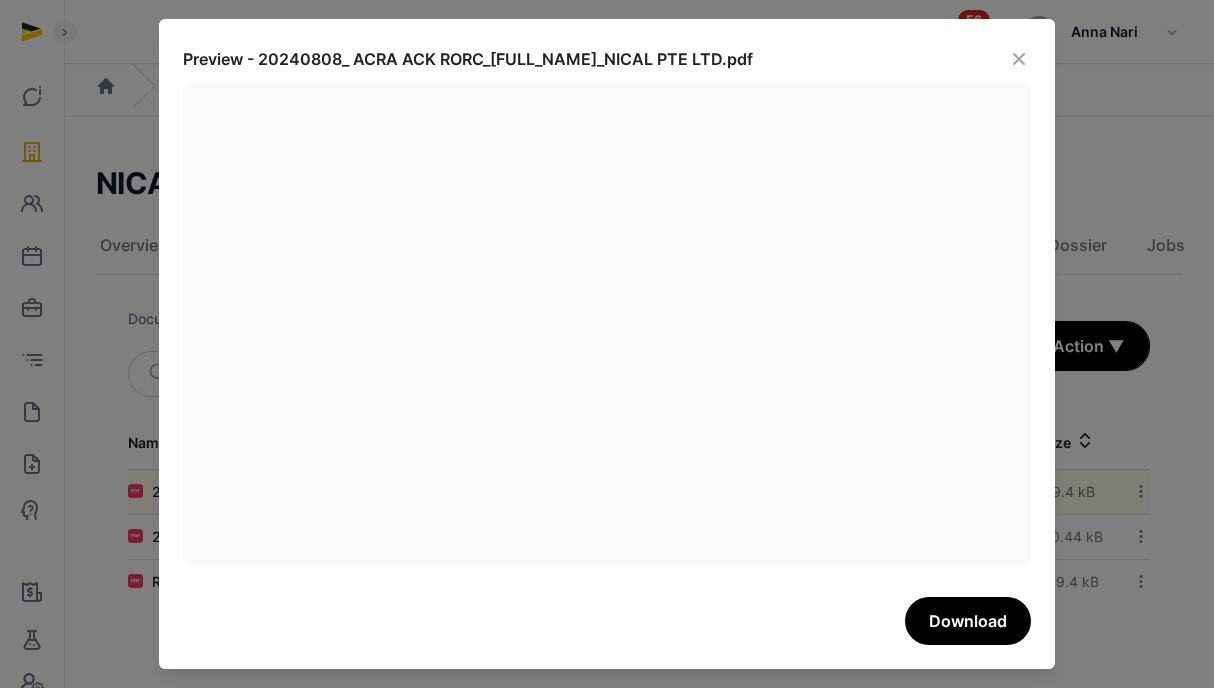 click at bounding box center (1019, 59) 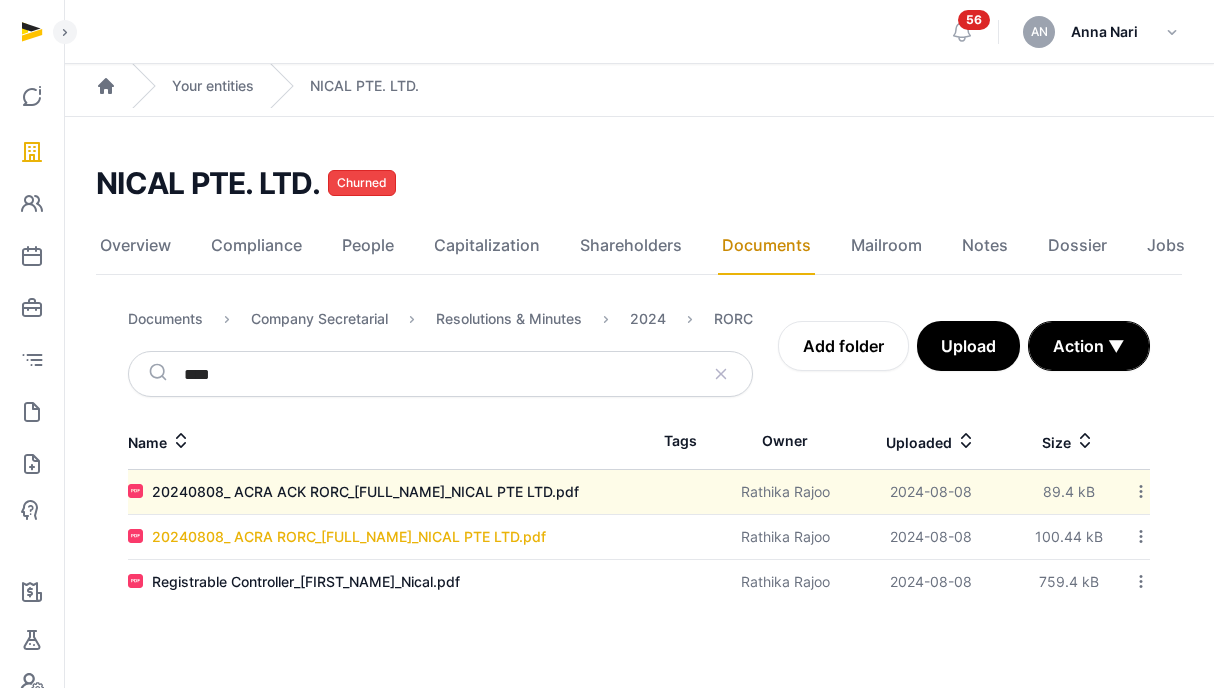 click on "20240808_ ACRA RORC_[FULL_NAME]_NICAL PTE LTD.pdf" at bounding box center (349, 537) 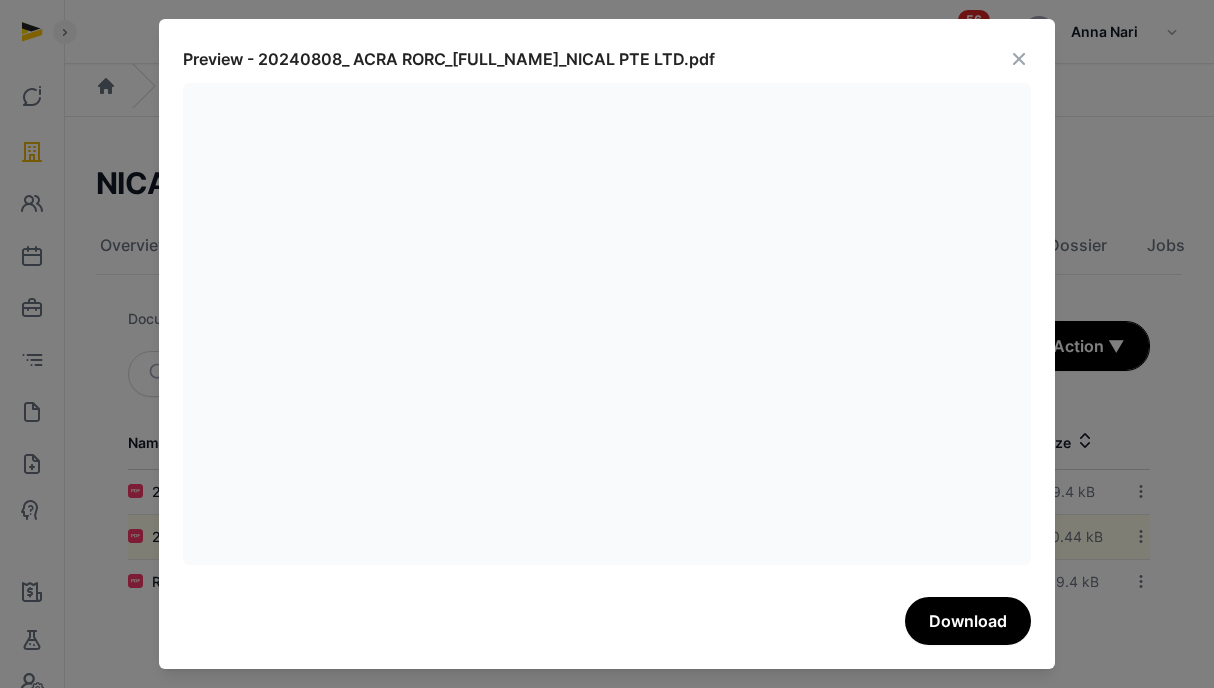 drag, startPoint x: 1027, startPoint y: 55, endPoint x: 934, endPoint y: 86, distance: 98.03061 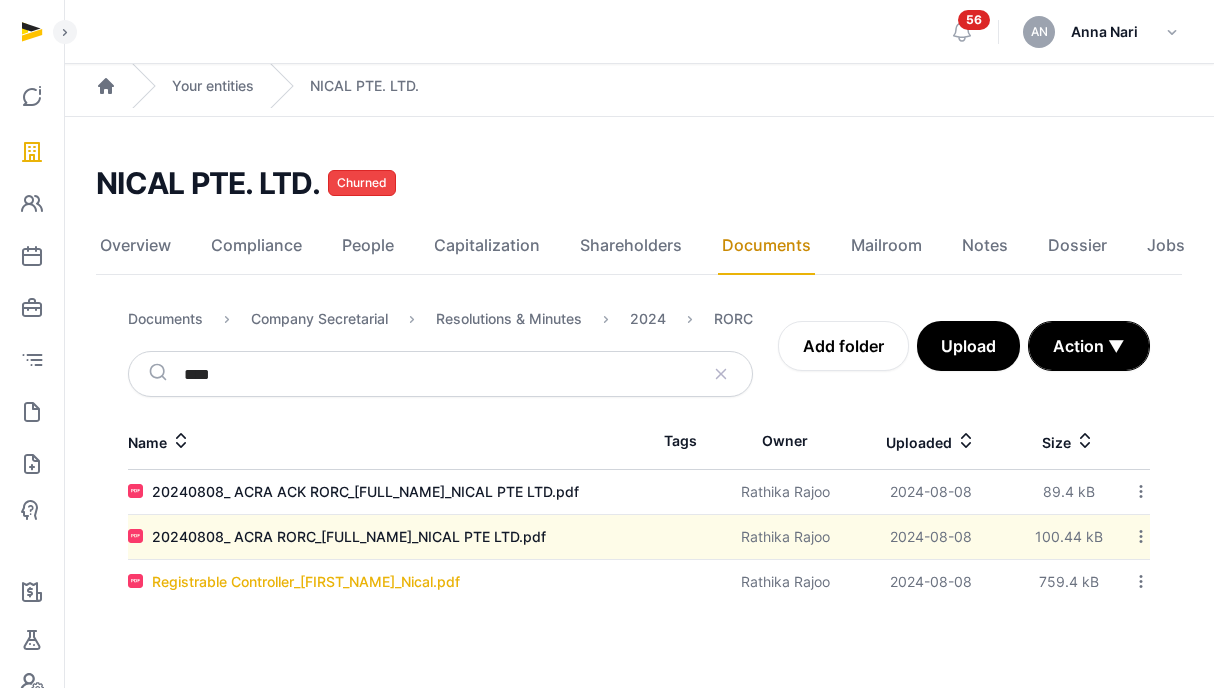 click on "Registrable Controller_[FIRST_NAME]_Nical.pdf" at bounding box center [306, 582] 